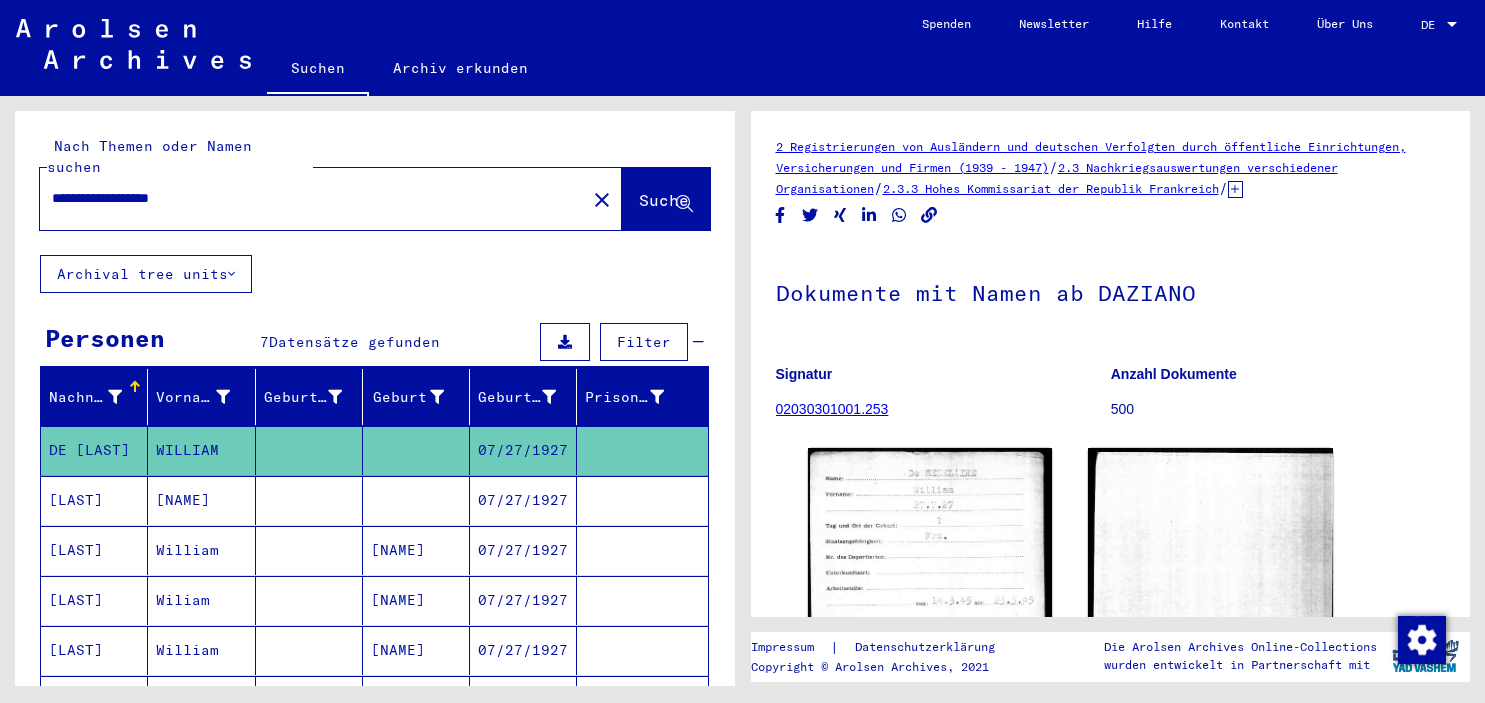 scroll, scrollTop: 0, scrollLeft: 0, axis: both 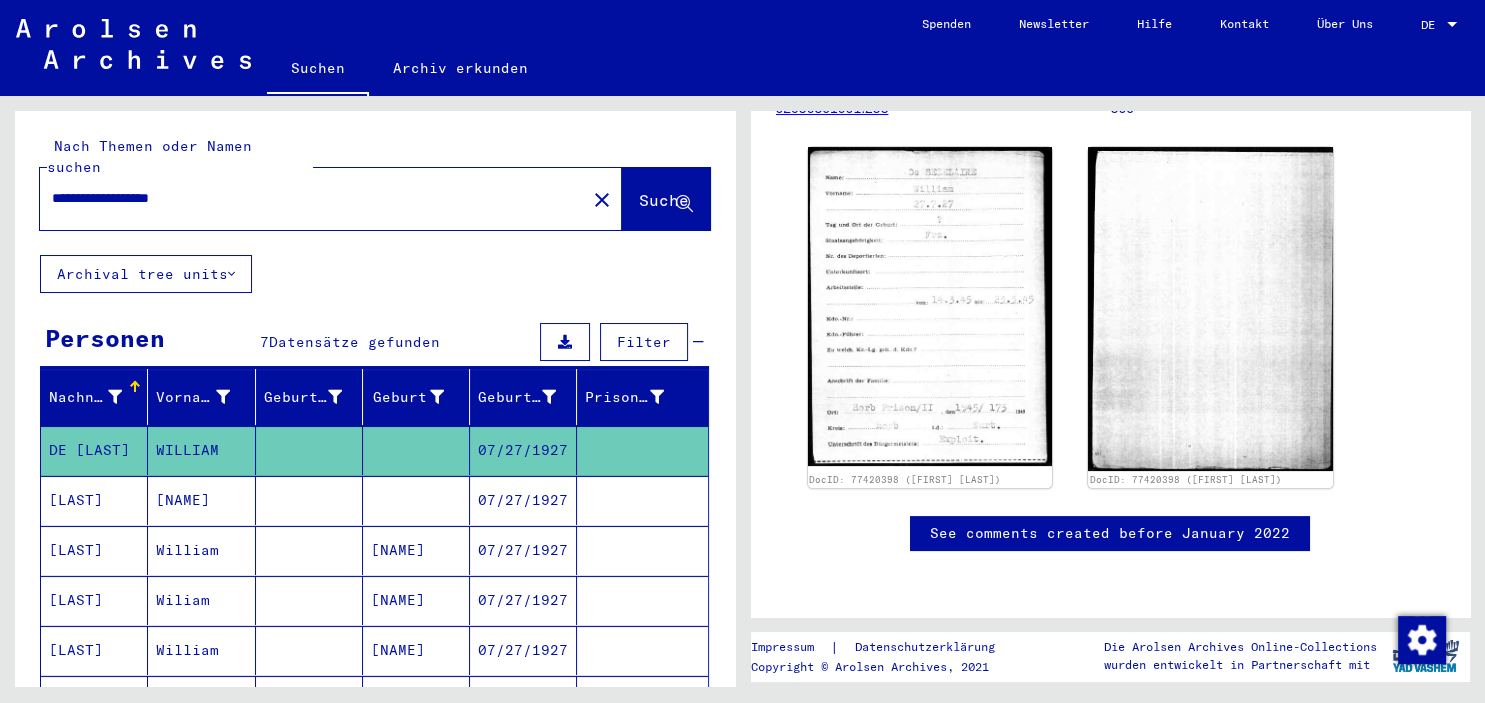 click on "**********" at bounding box center [313, 198] 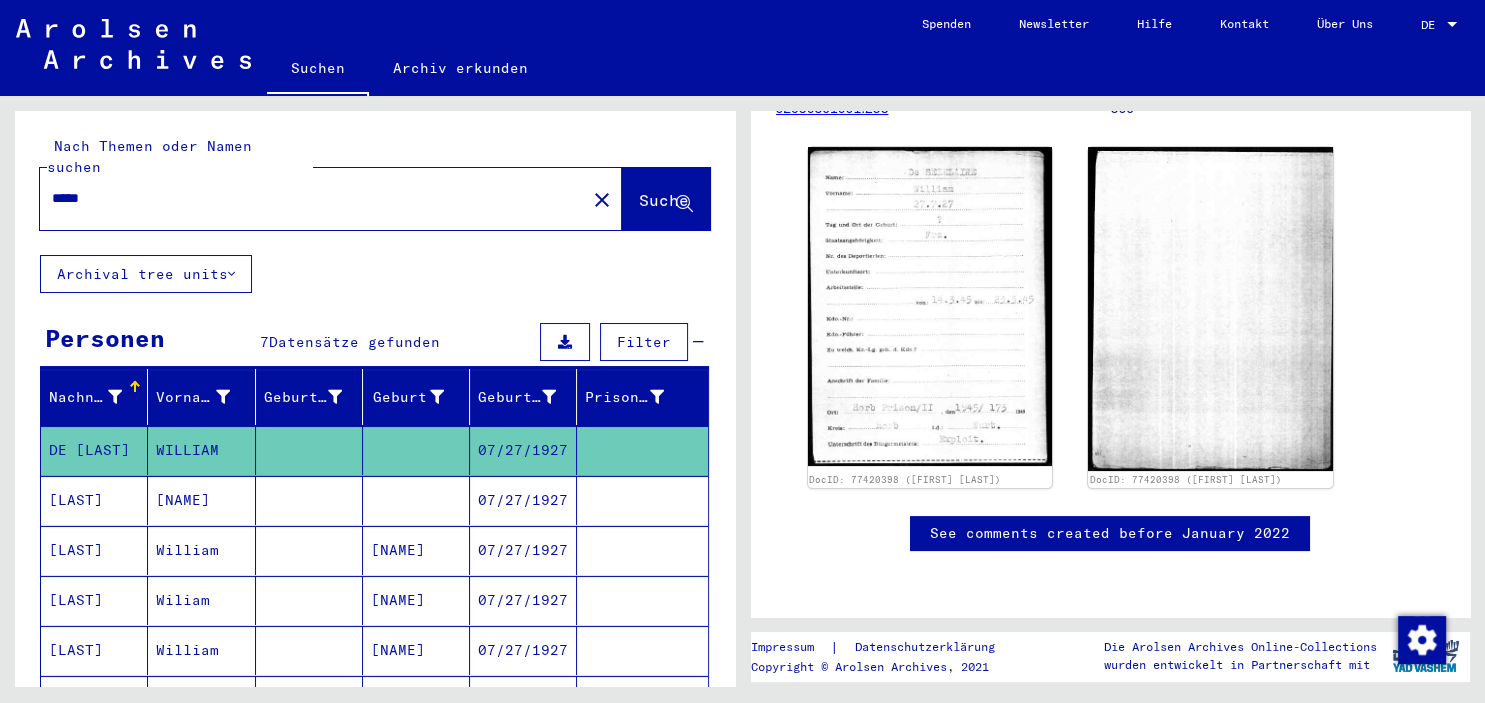 type on "*****" 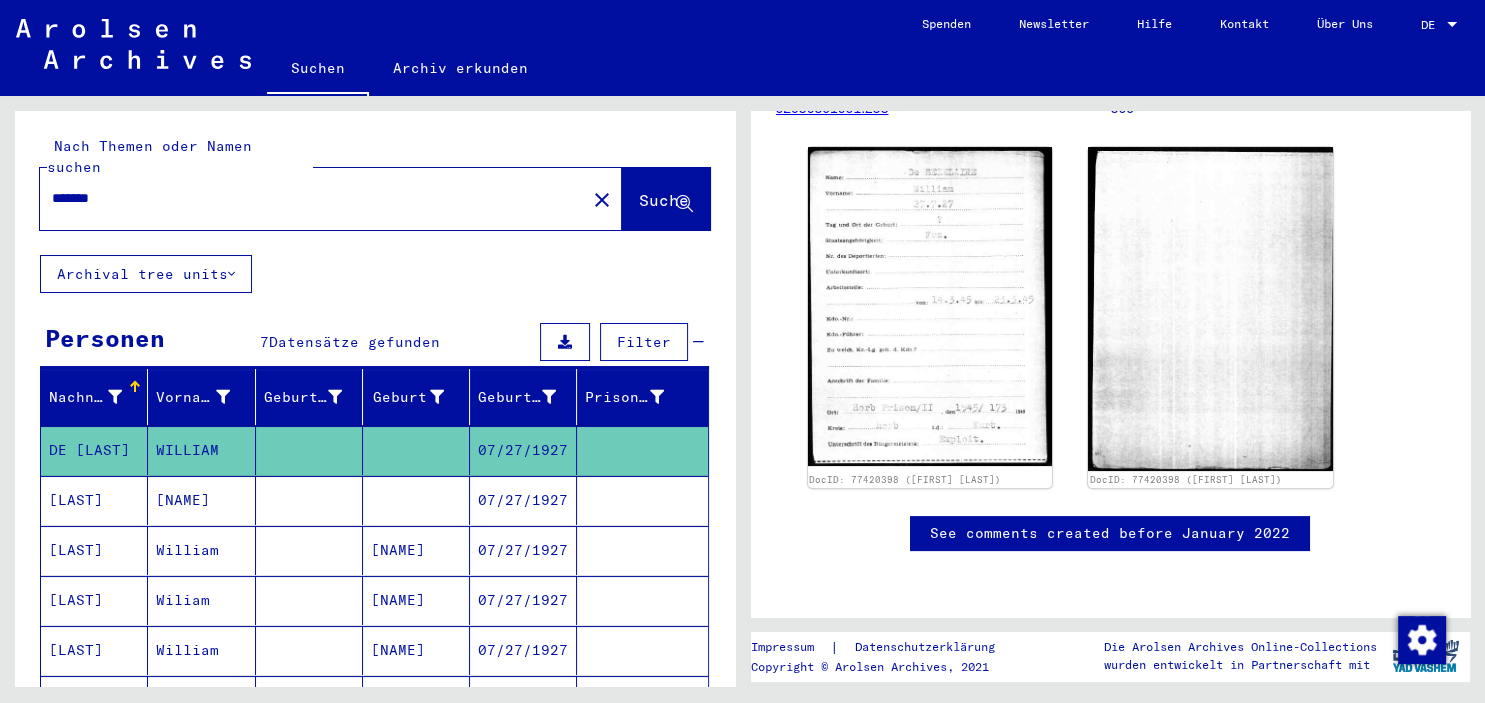 type on "*******" 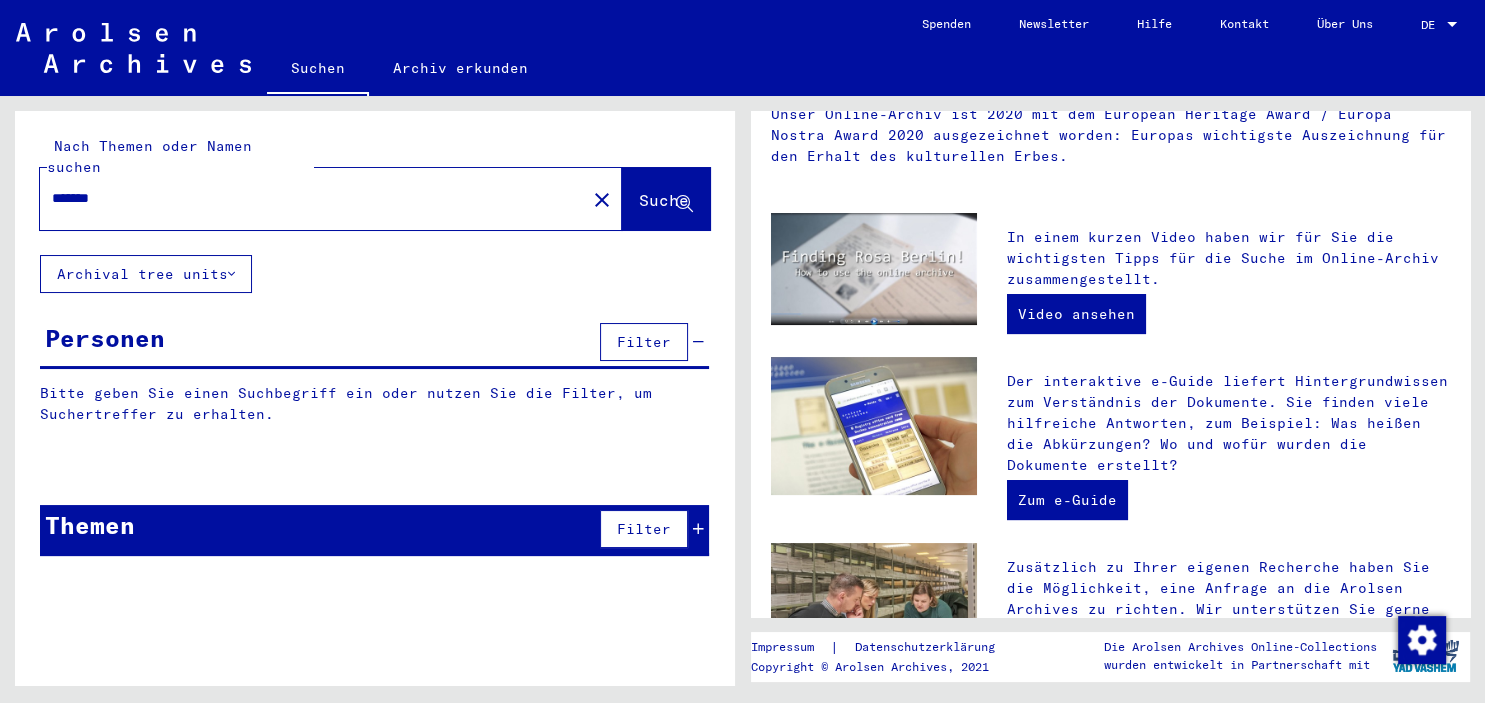 scroll, scrollTop: 0, scrollLeft: 0, axis: both 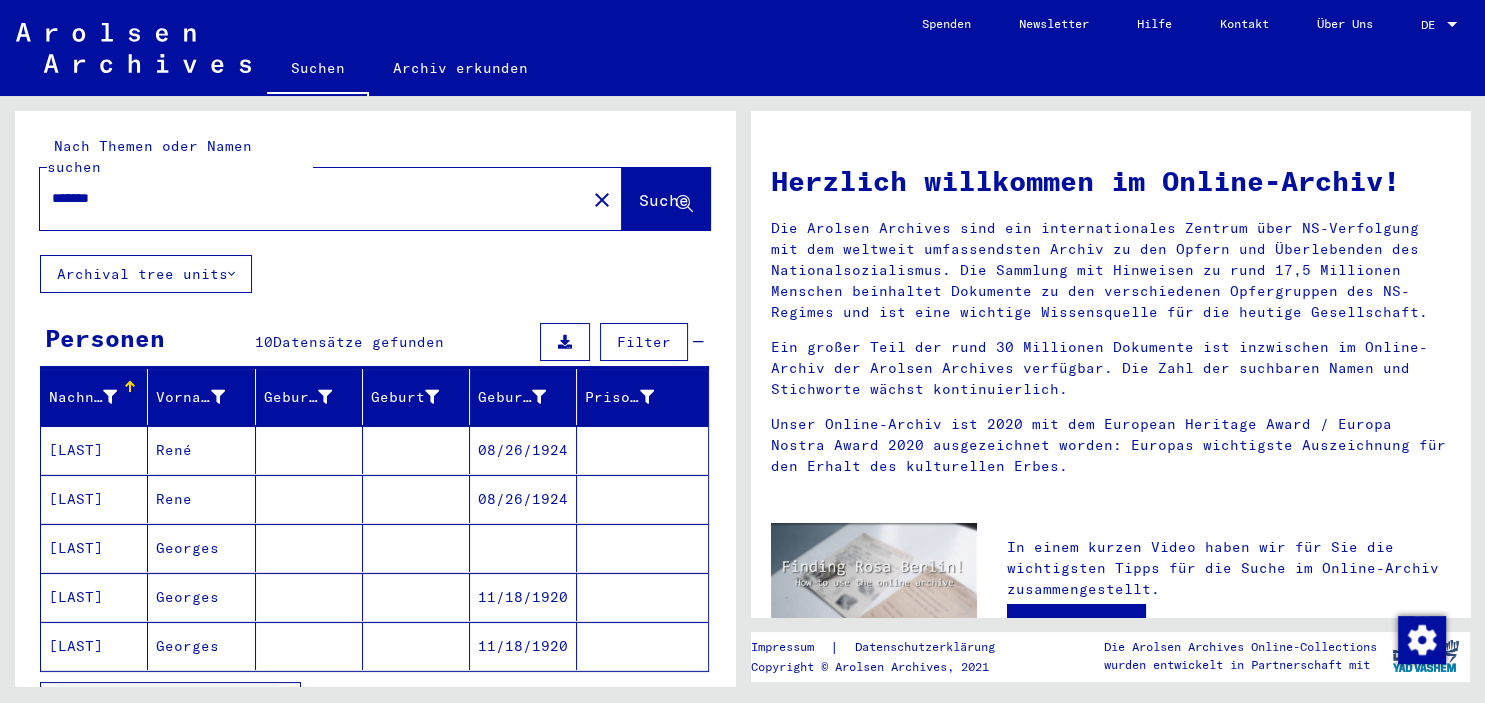 click on "08/26/1924" at bounding box center (523, 499) 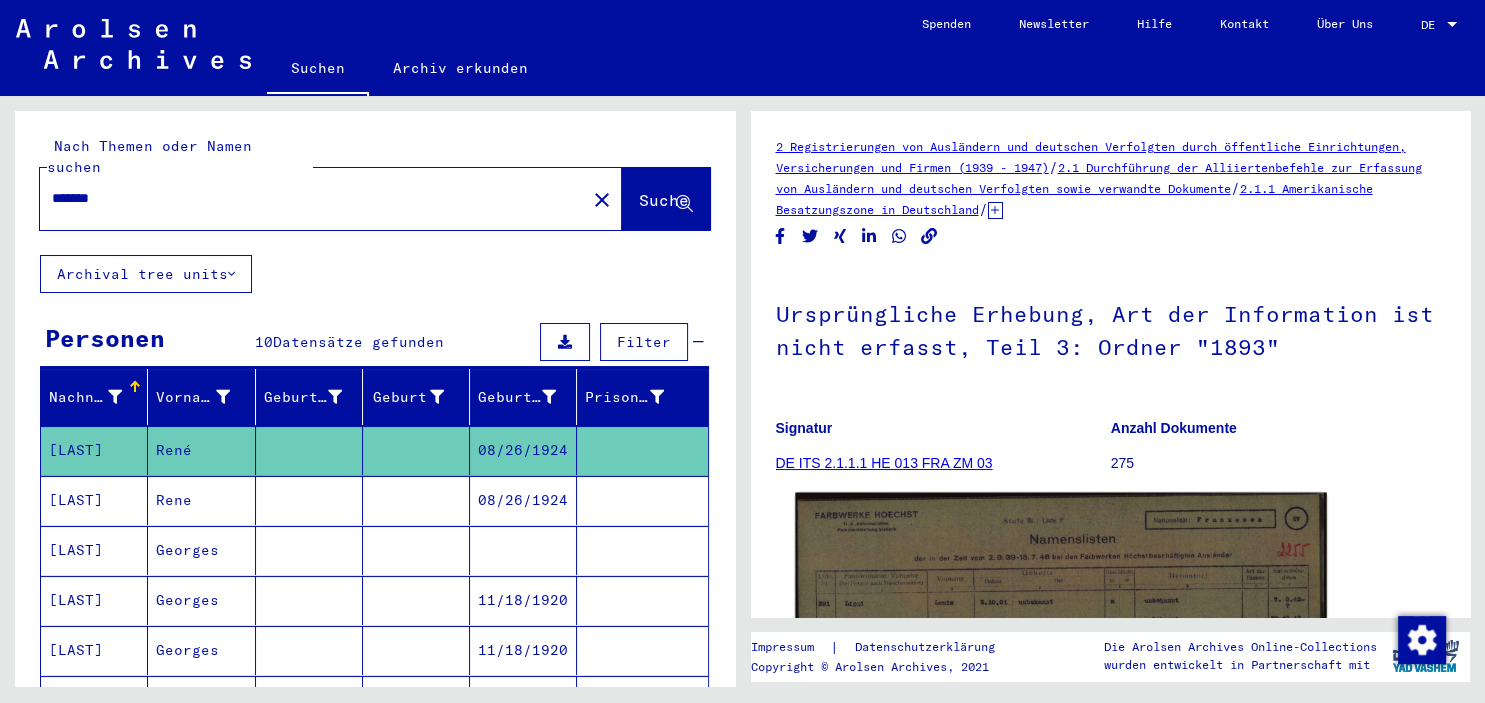click 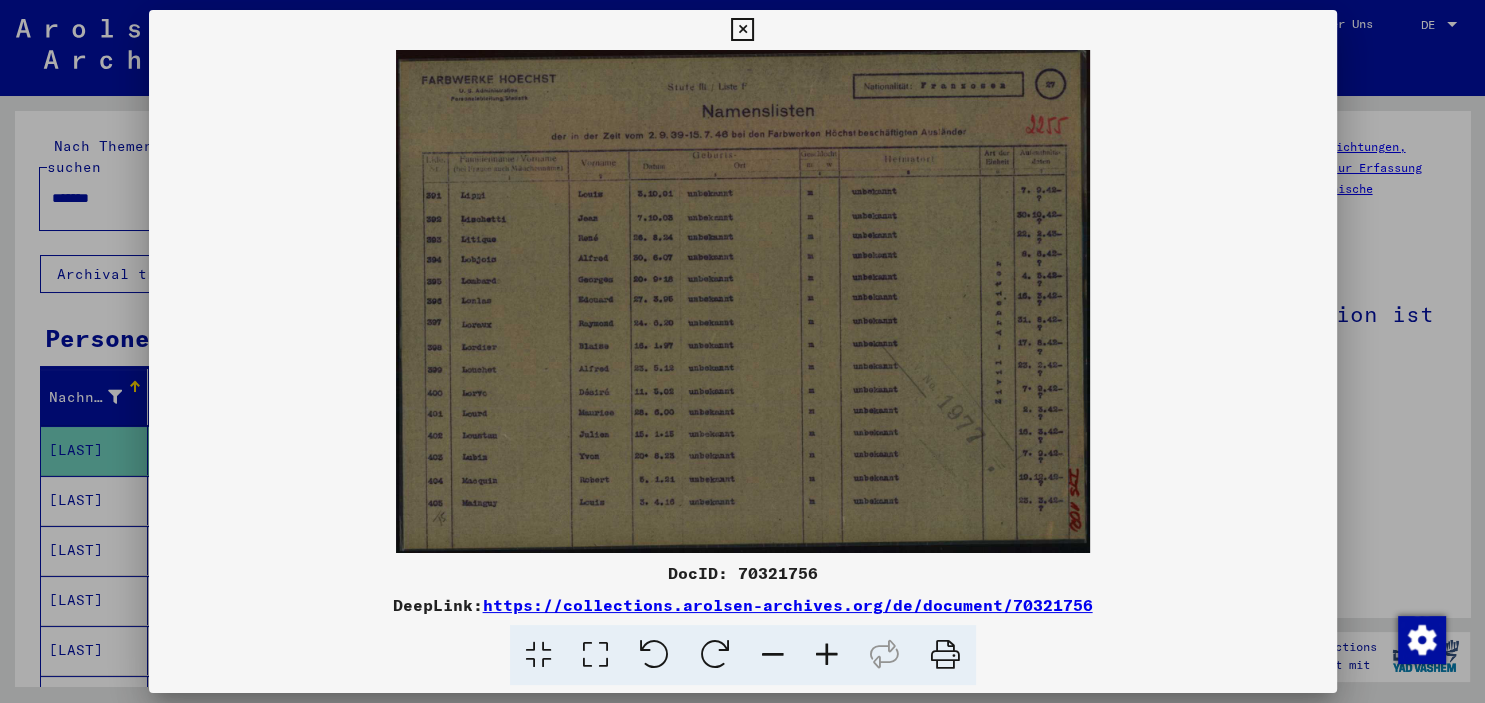 click at bounding box center (827, 655) 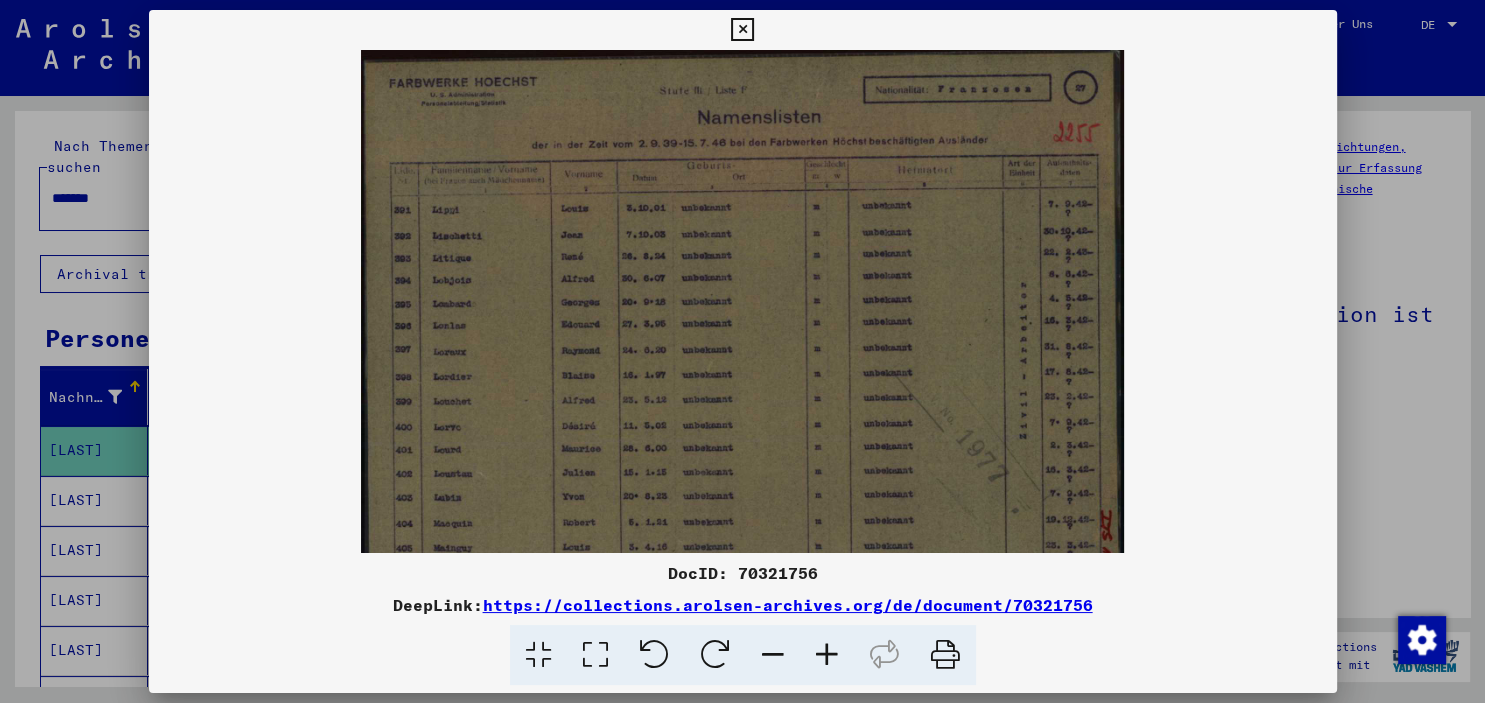 click at bounding box center (827, 655) 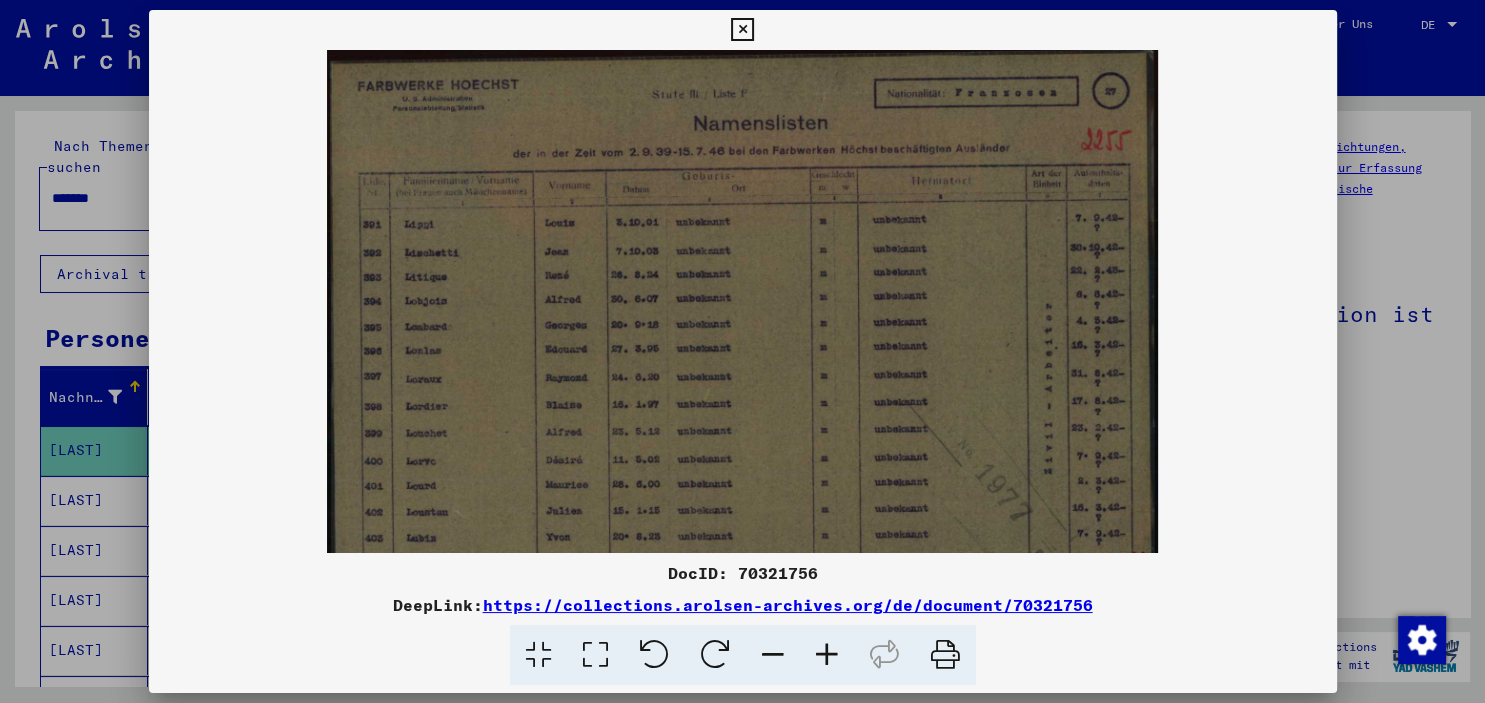 click at bounding box center (827, 655) 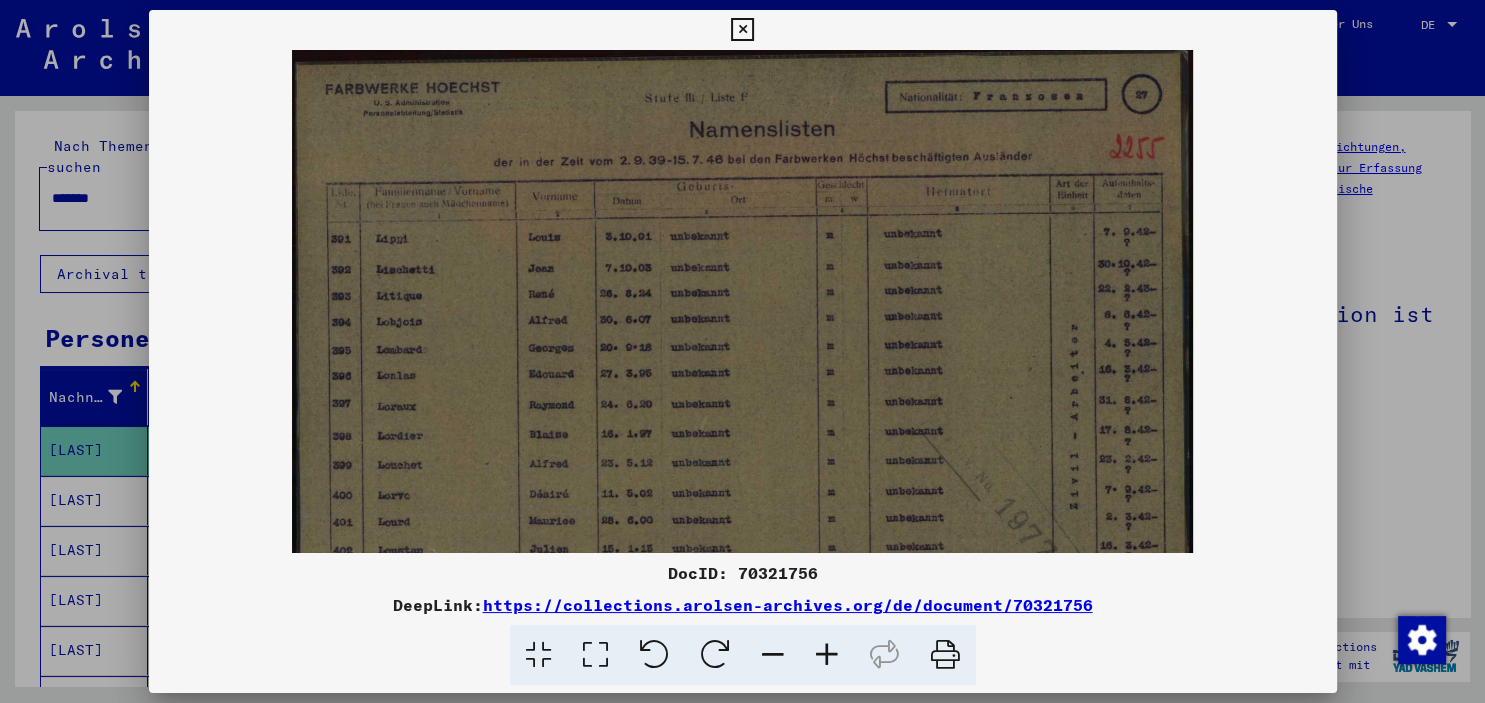 click at bounding box center [827, 655] 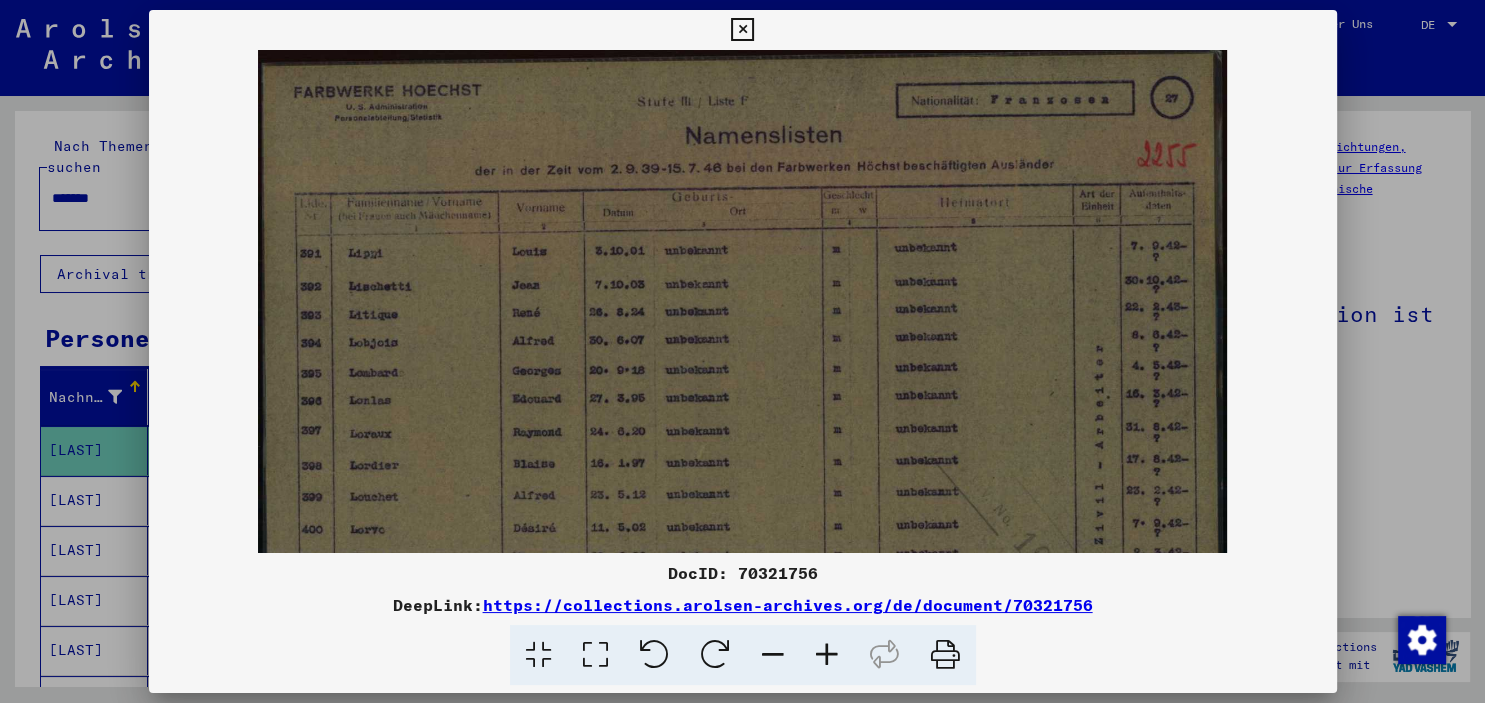 click at bounding box center [827, 655] 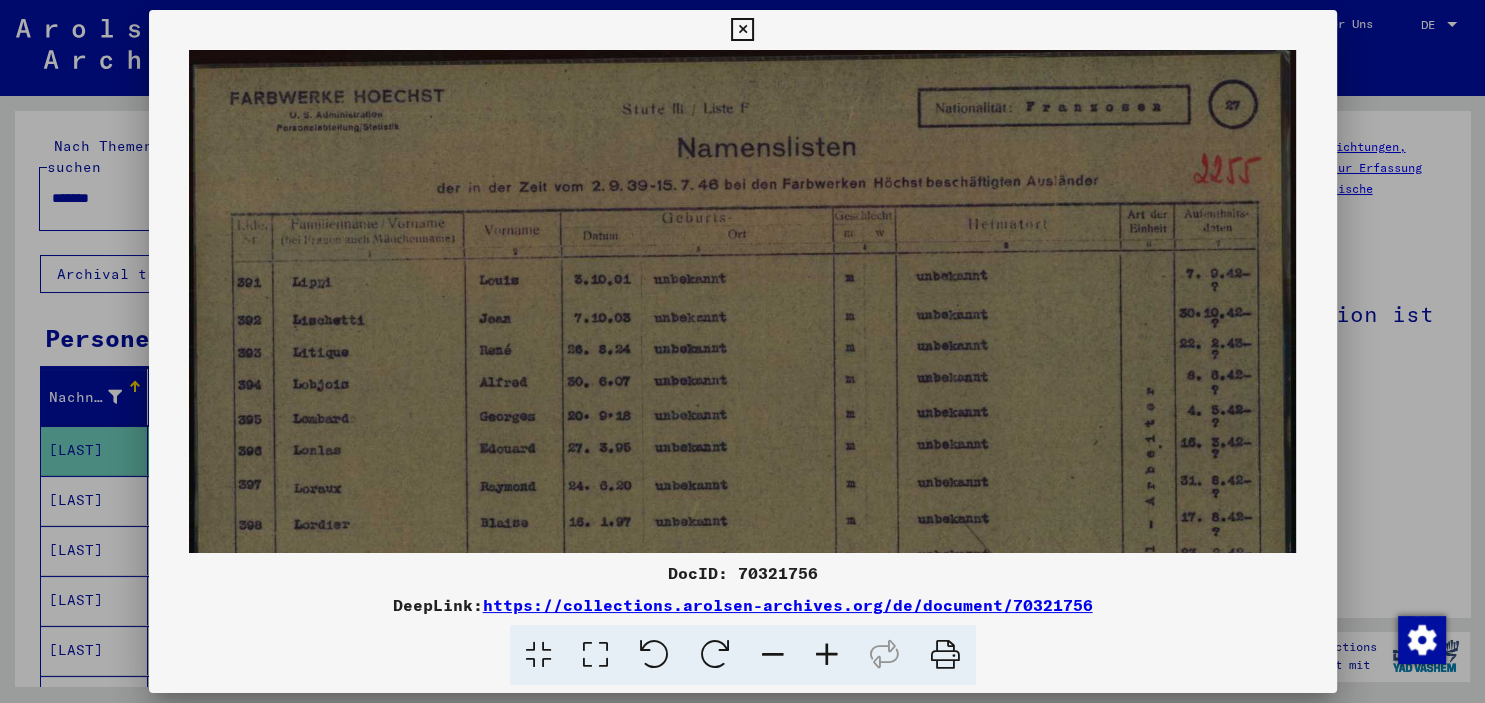 click at bounding box center (827, 655) 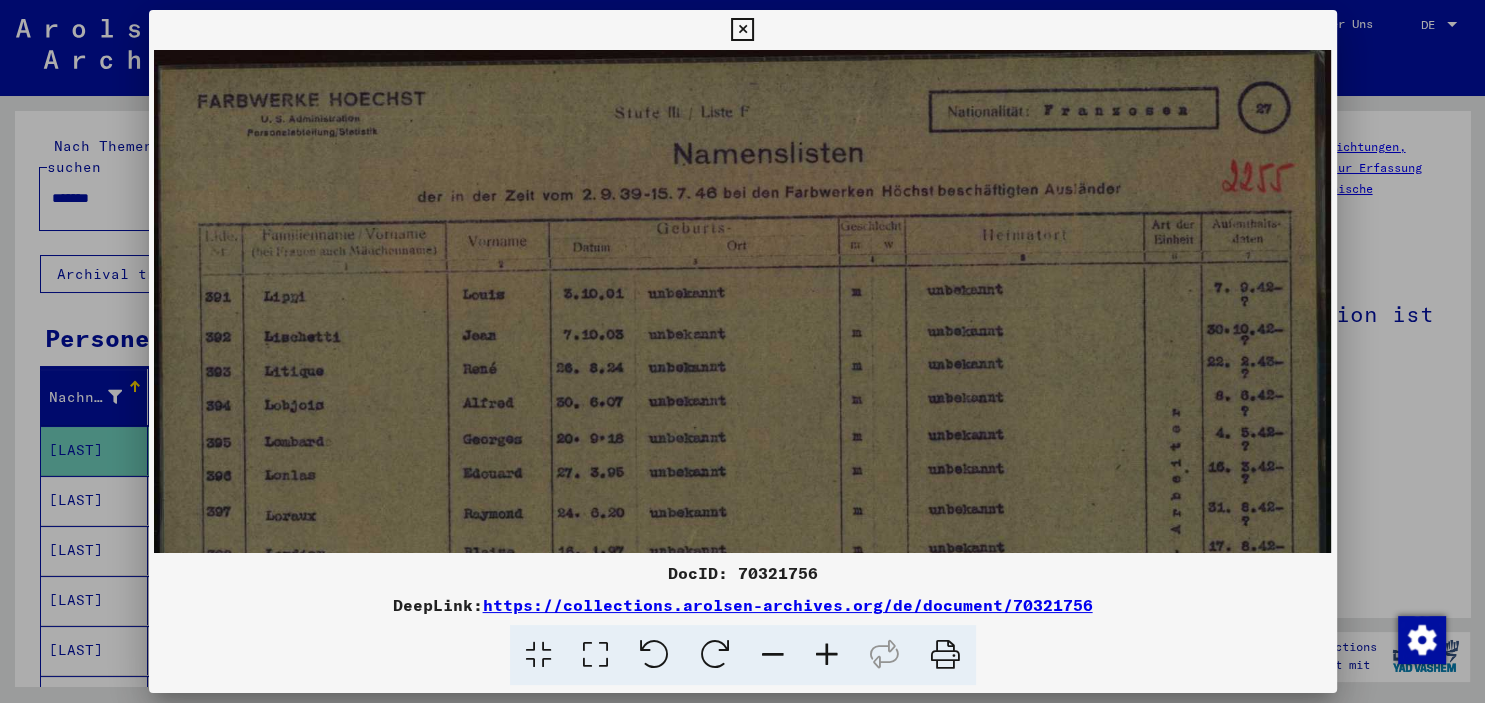 drag, startPoint x: 817, startPoint y: 642, endPoint x: 840, endPoint y: 547, distance: 97.74457 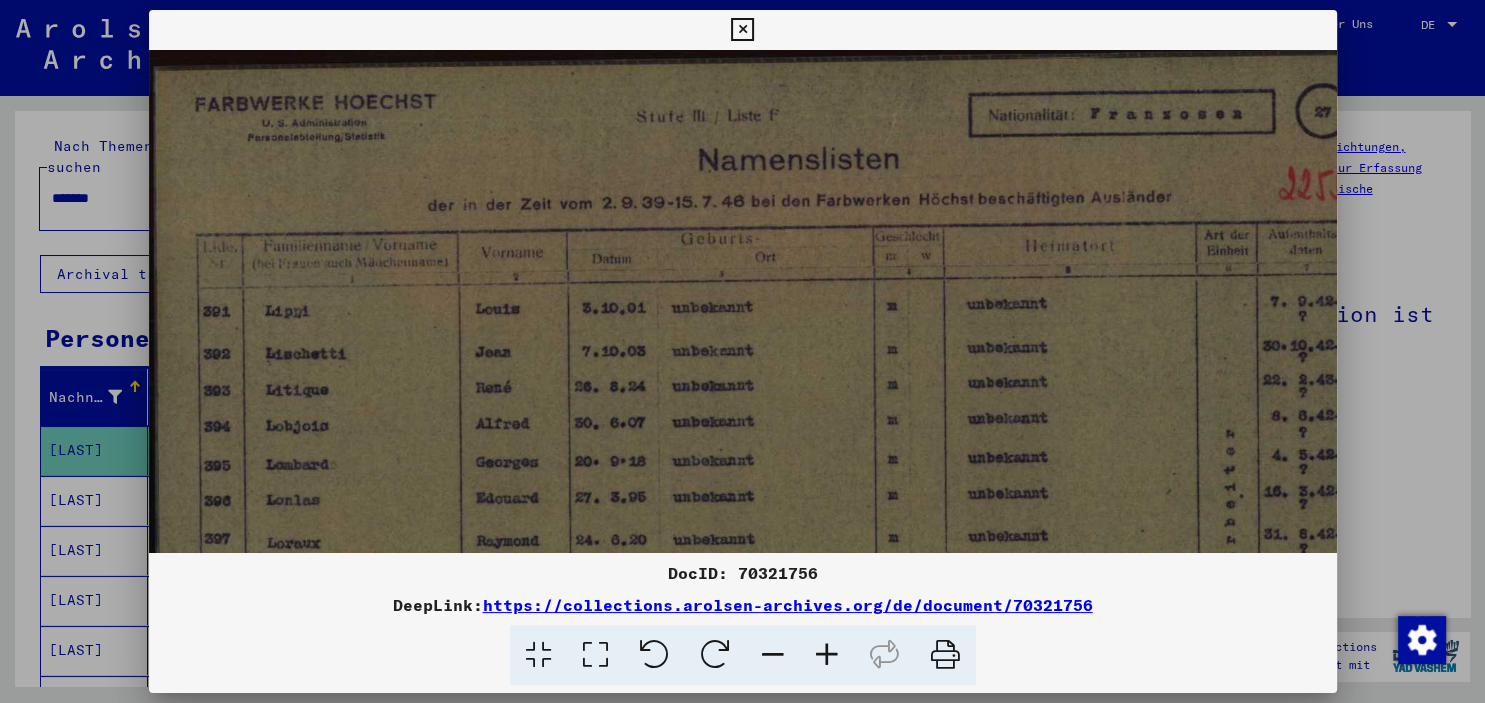 click at bounding box center (742, 351) 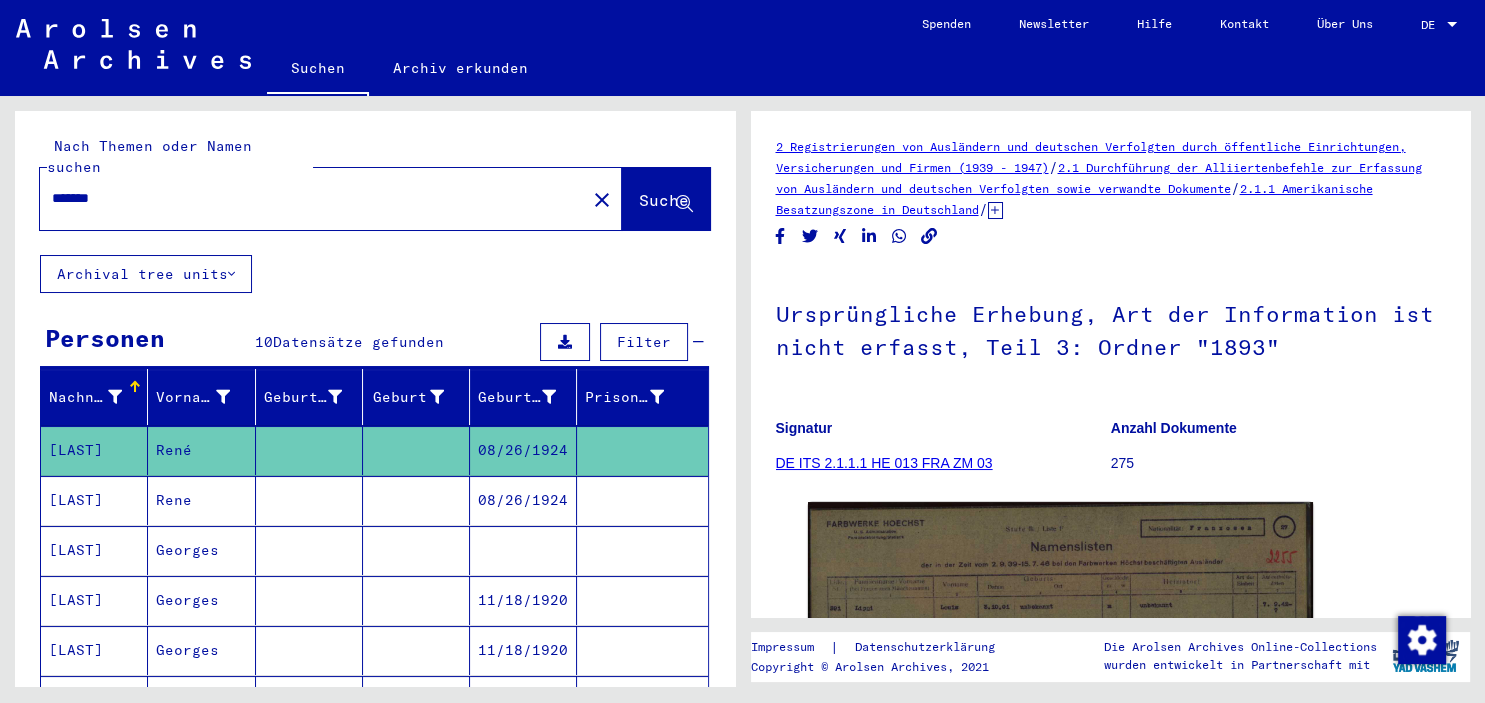 click on "[LAST]" at bounding box center [94, 550] 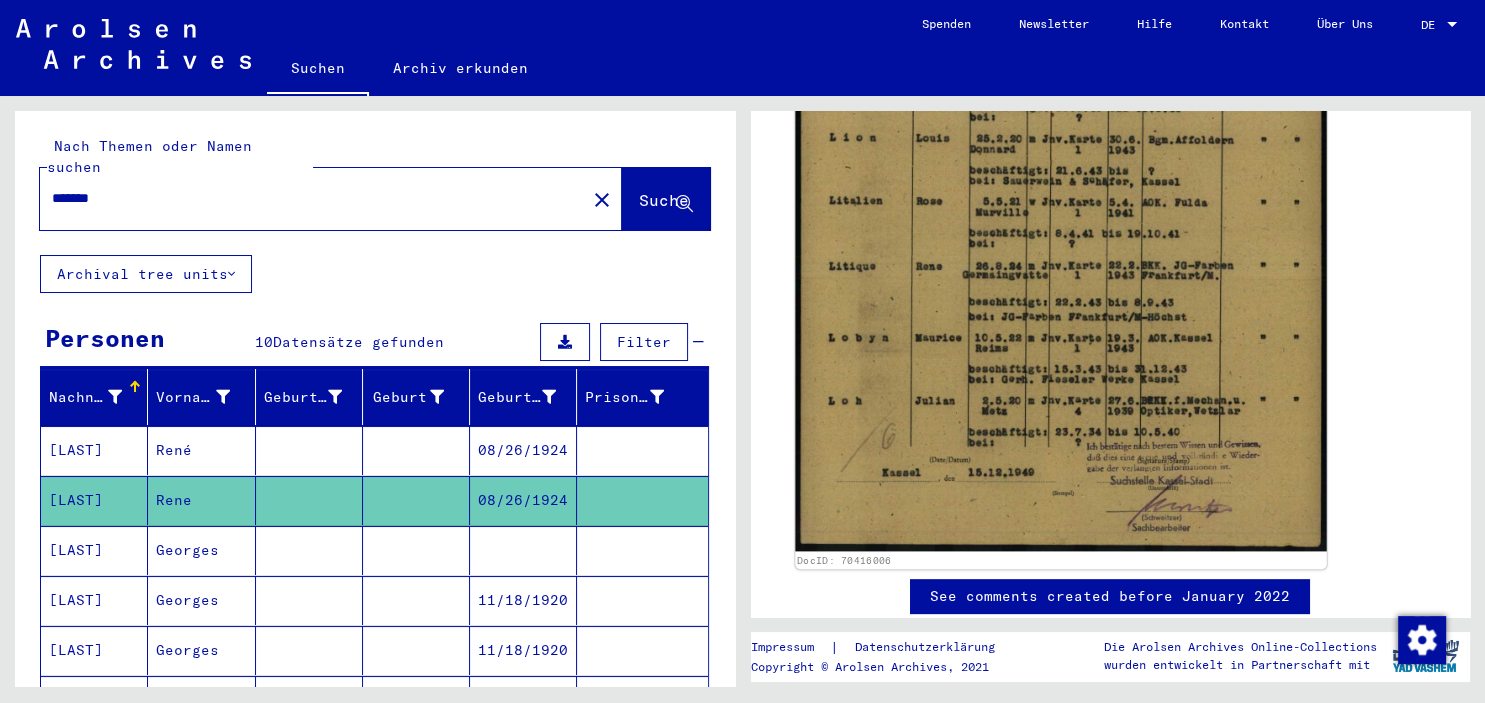 scroll, scrollTop: 662, scrollLeft: 0, axis: vertical 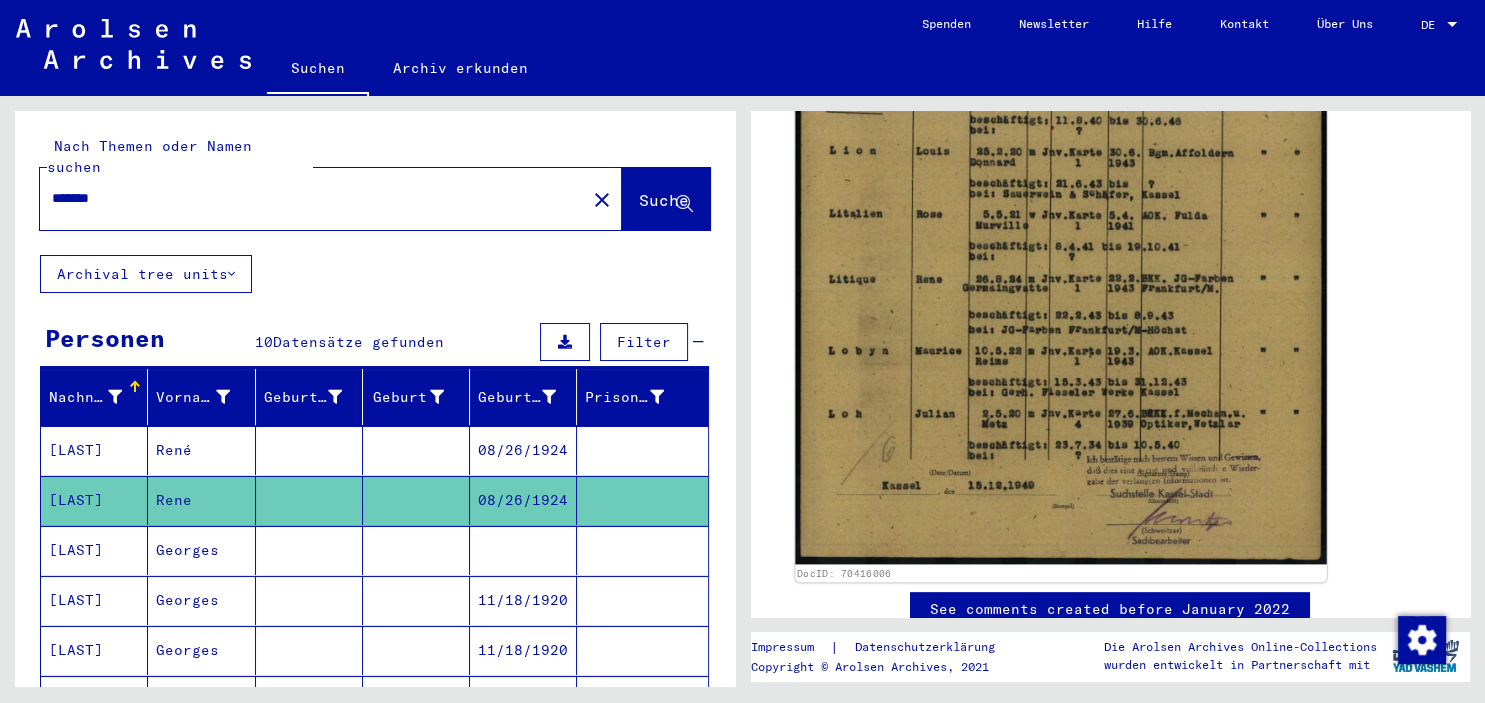click 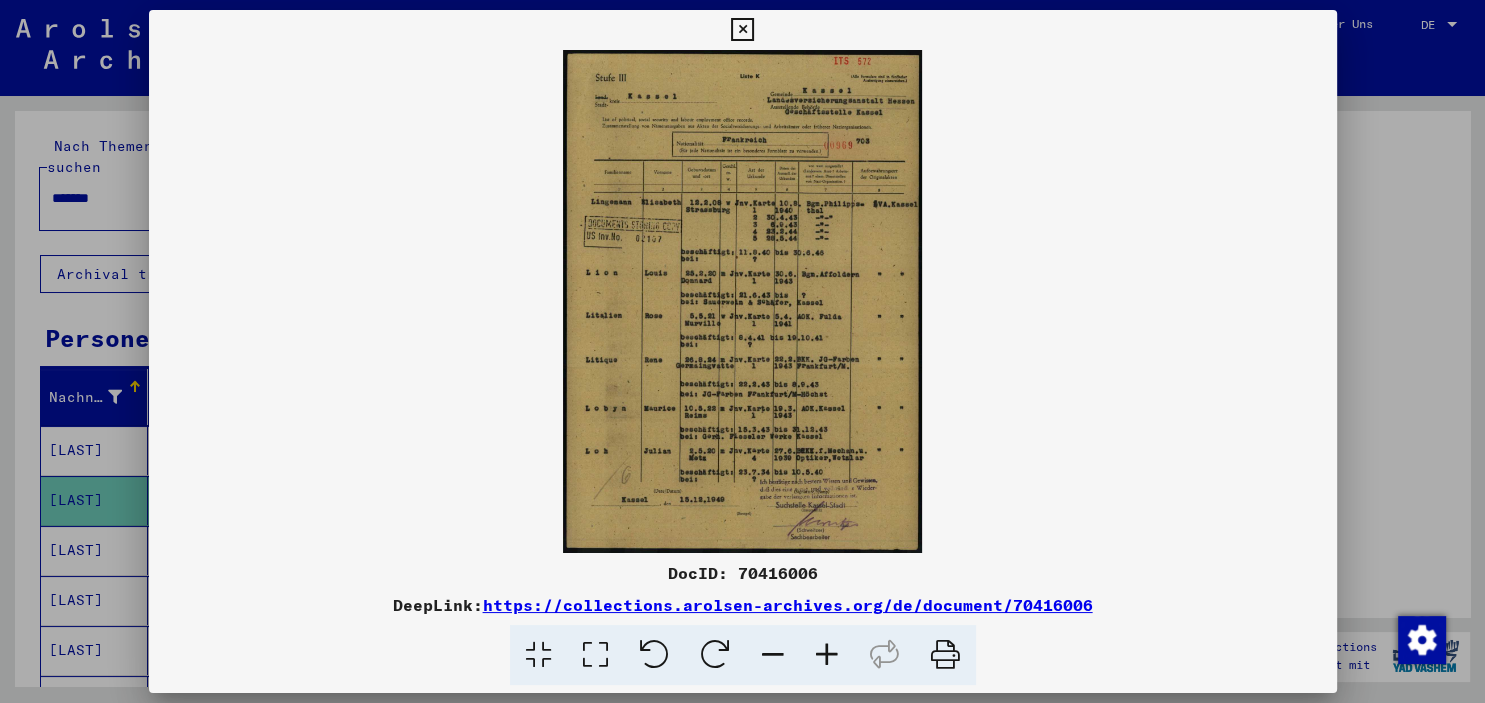 click at bounding box center (827, 655) 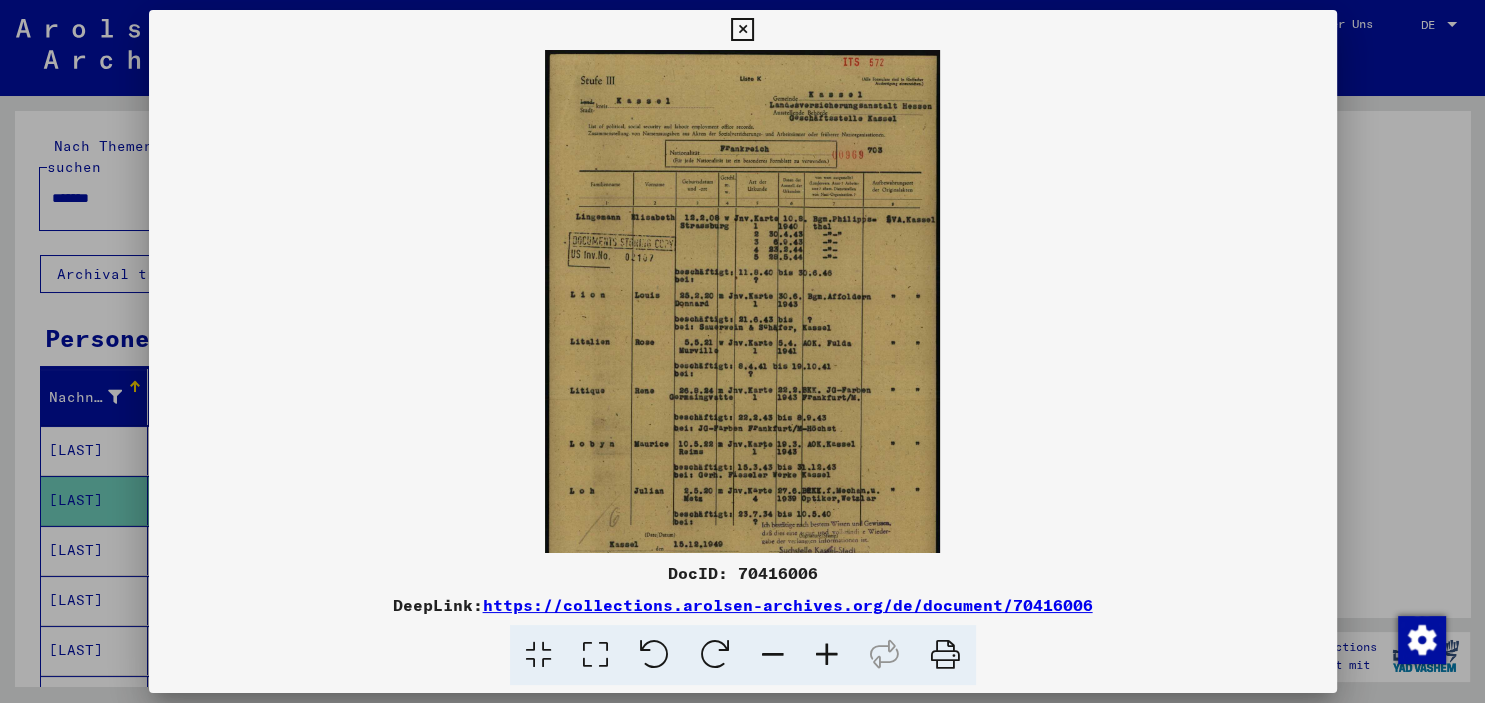click at bounding box center (827, 655) 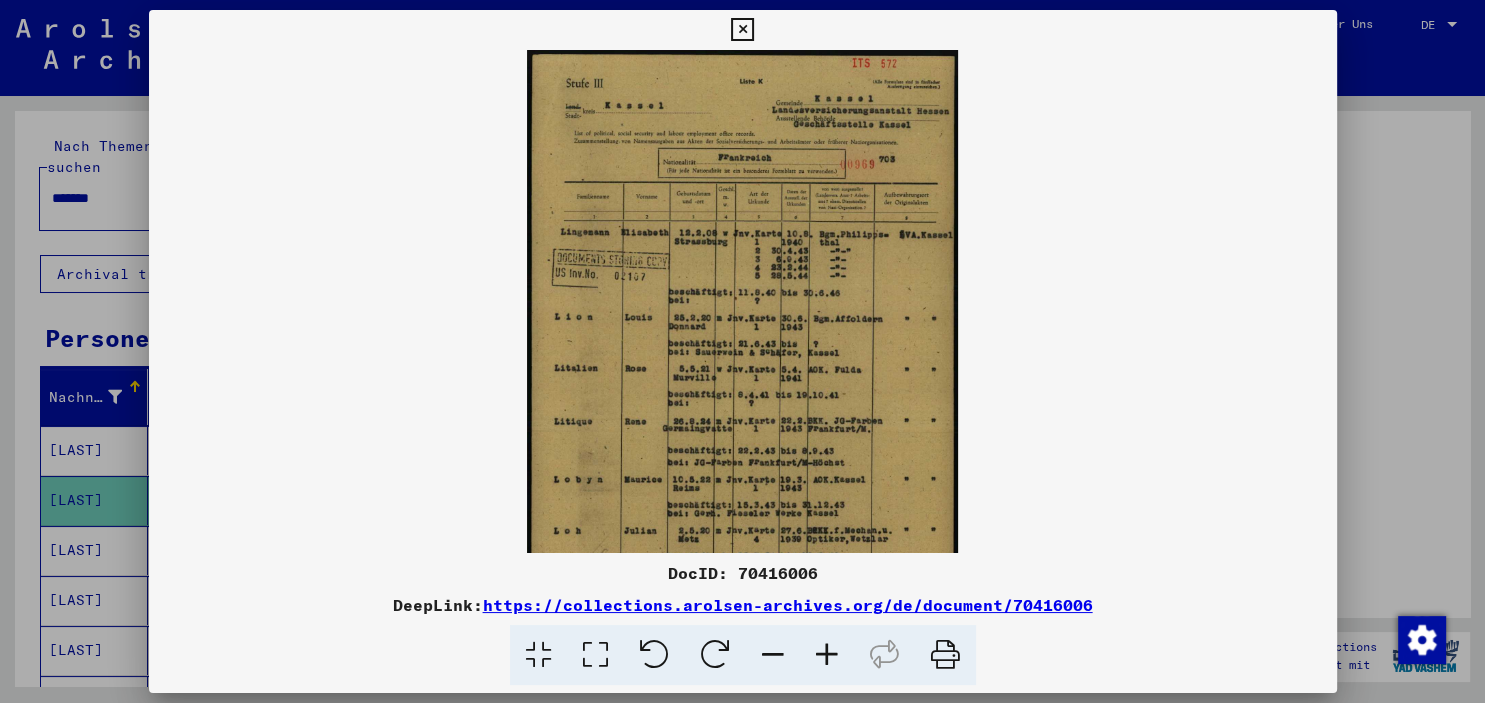 click at bounding box center [827, 655] 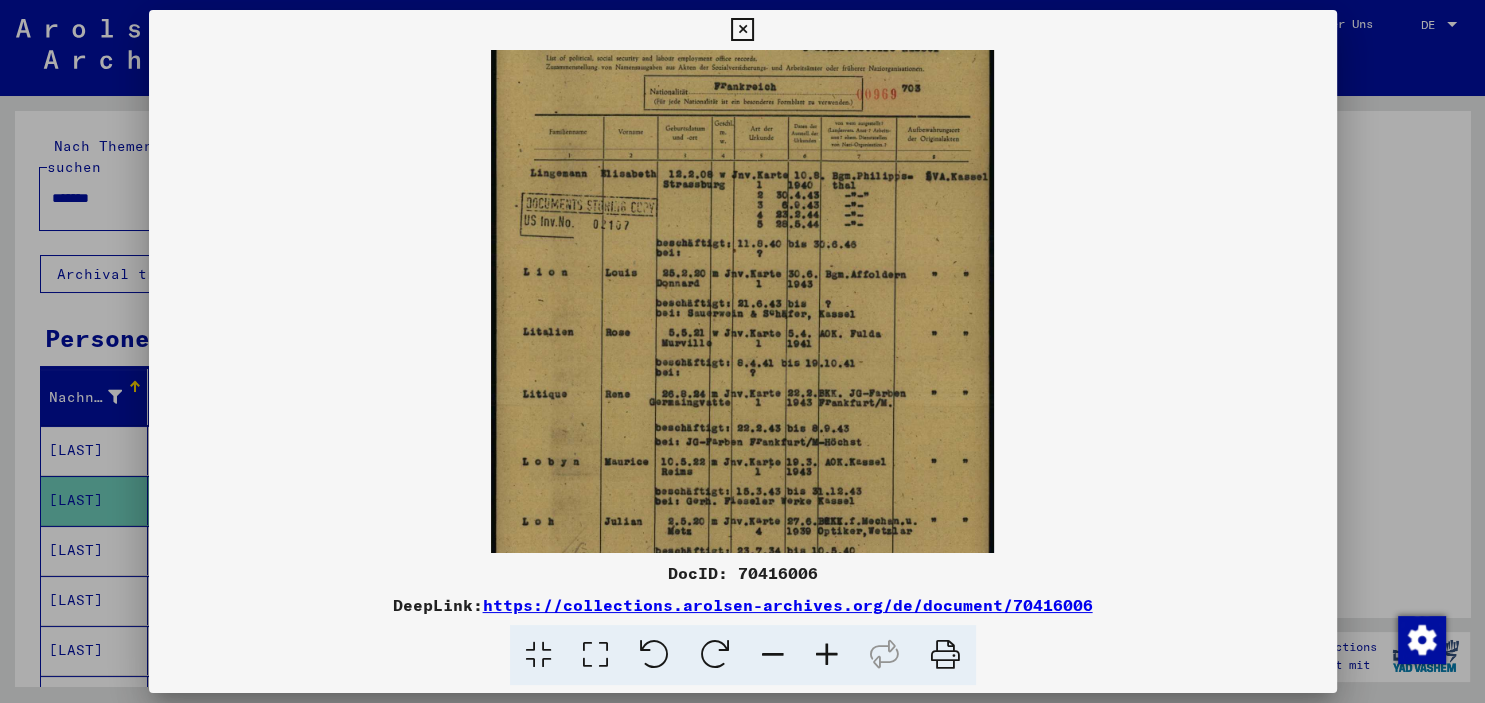scroll, scrollTop: 200, scrollLeft: 0, axis: vertical 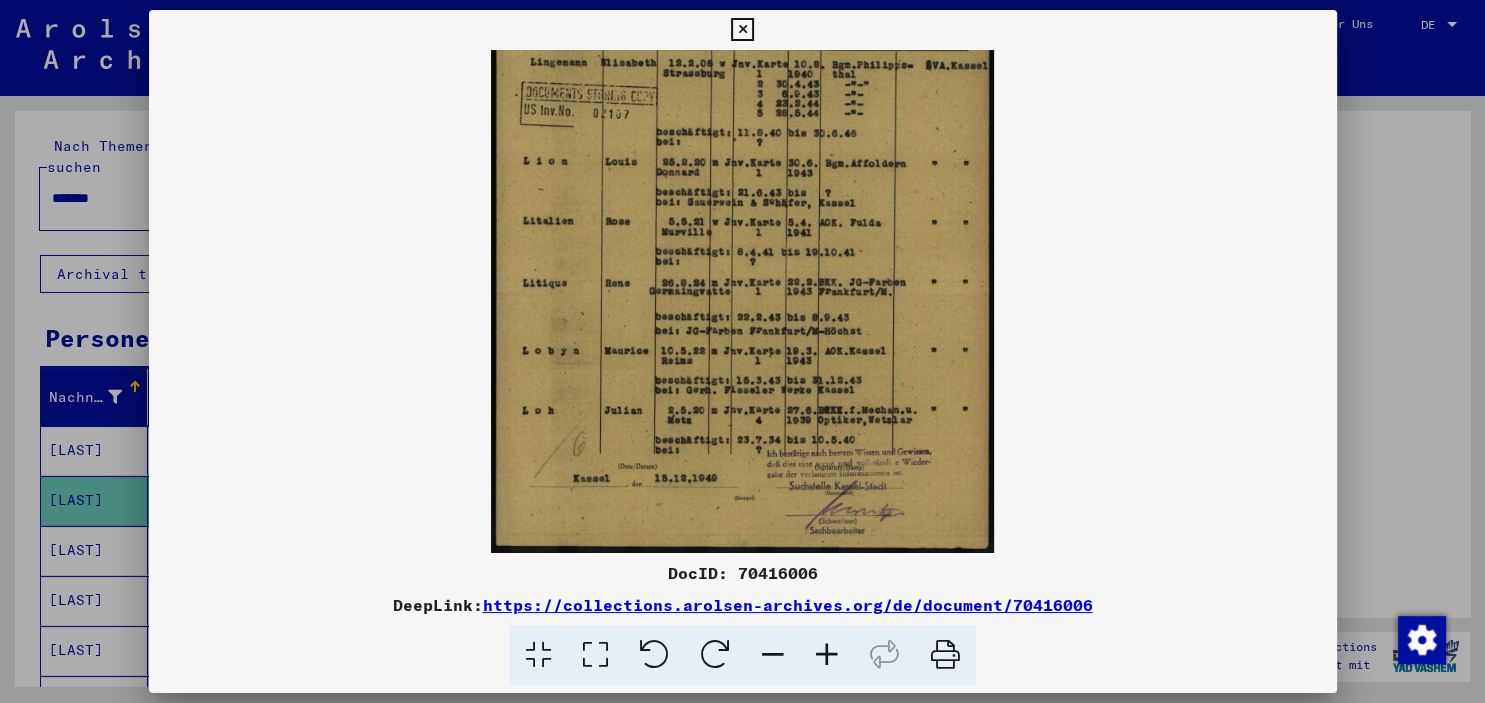 drag, startPoint x: 778, startPoint y: 453, endPoint x: 718, endPoint y: 90, distance: 367.92526 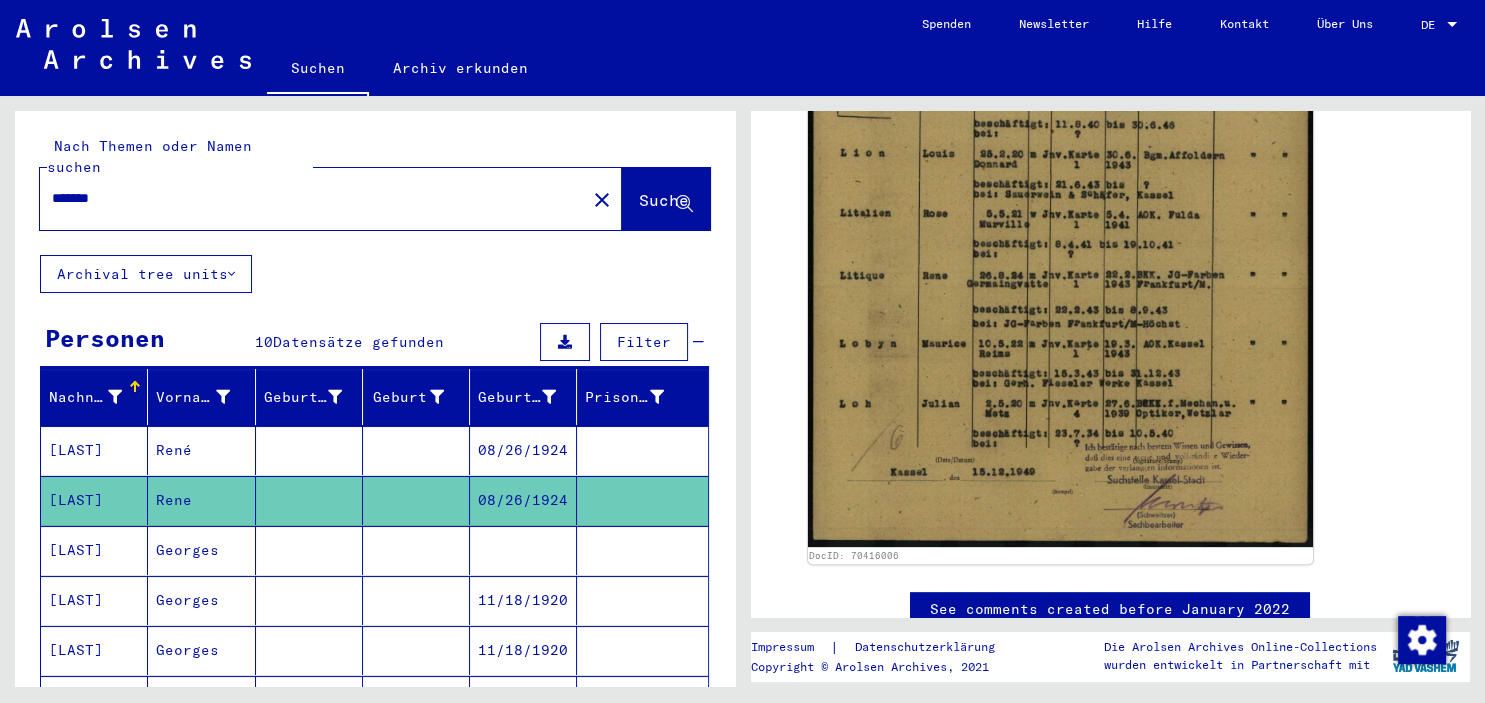 click at bounding box center (416, 600) 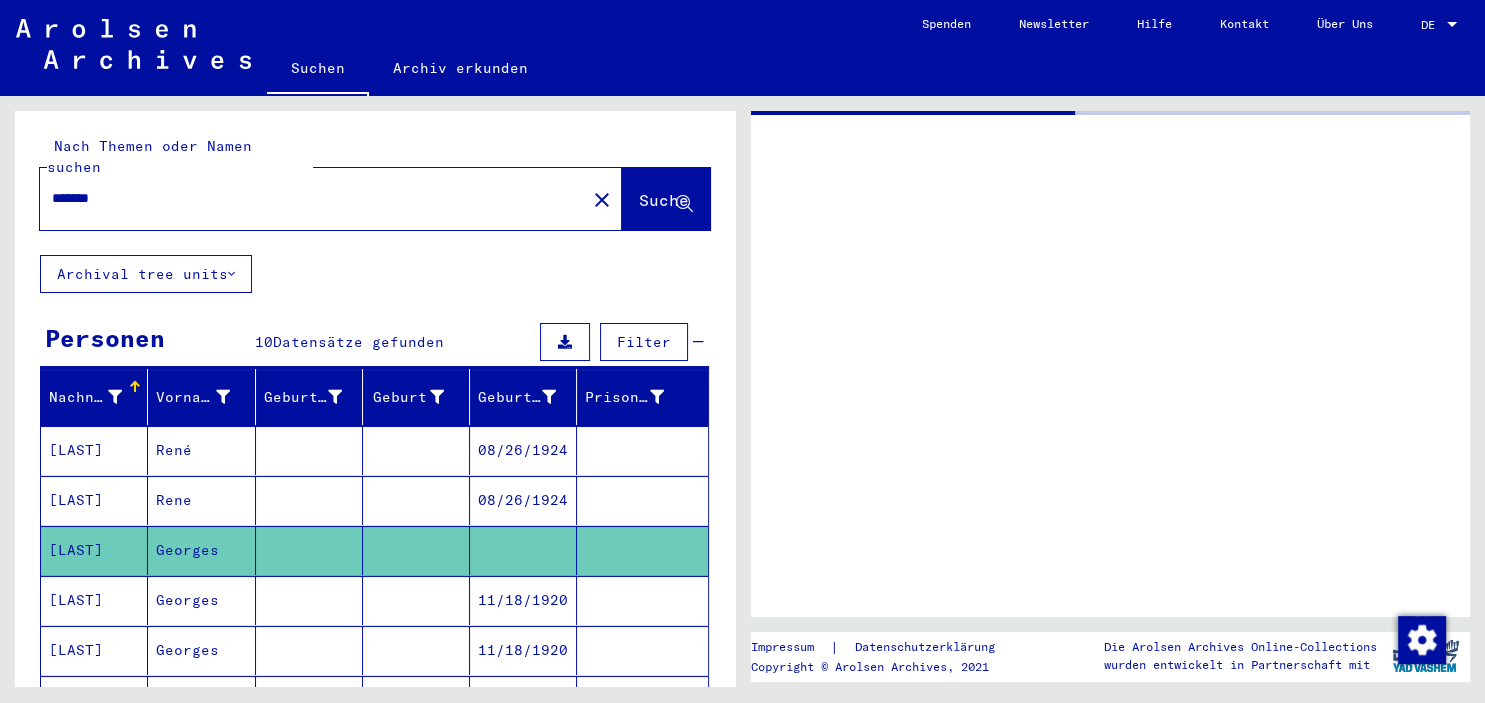 click 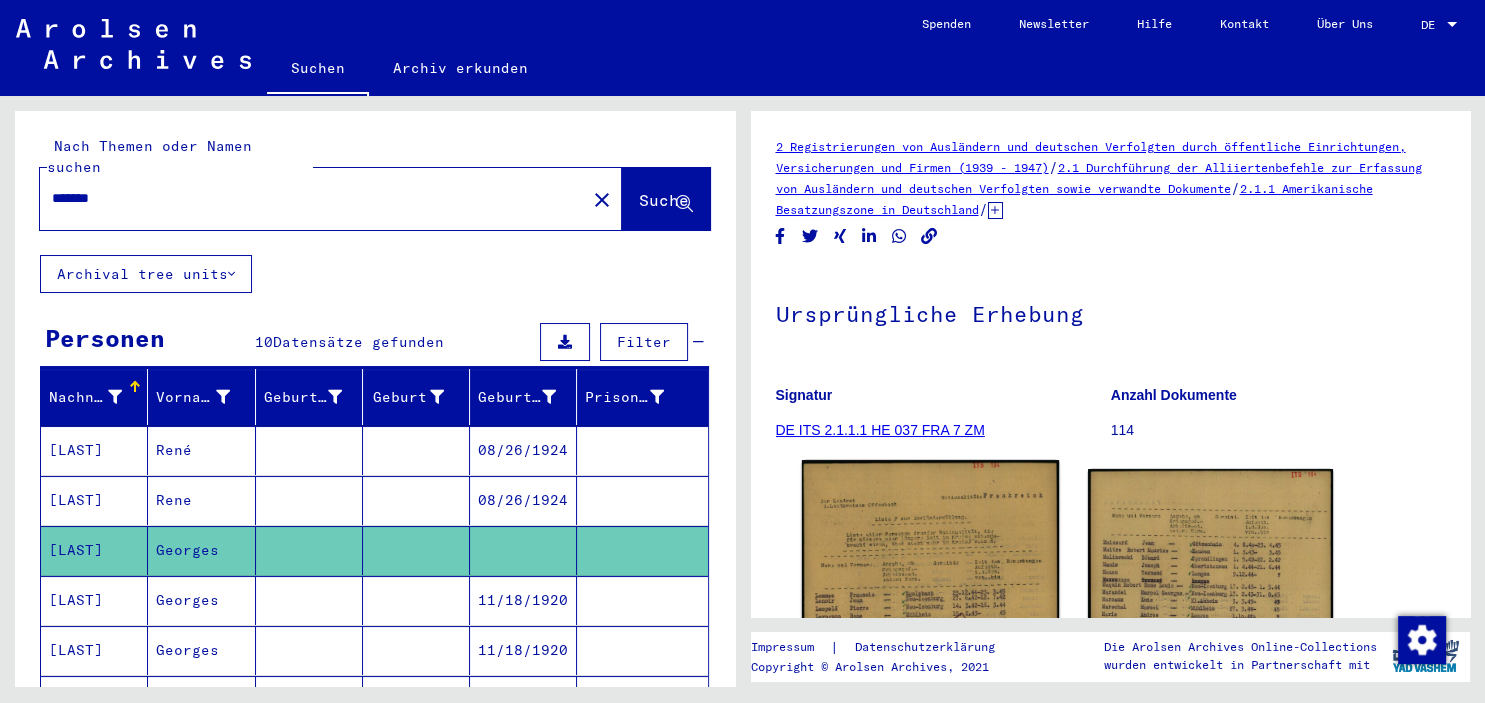 click 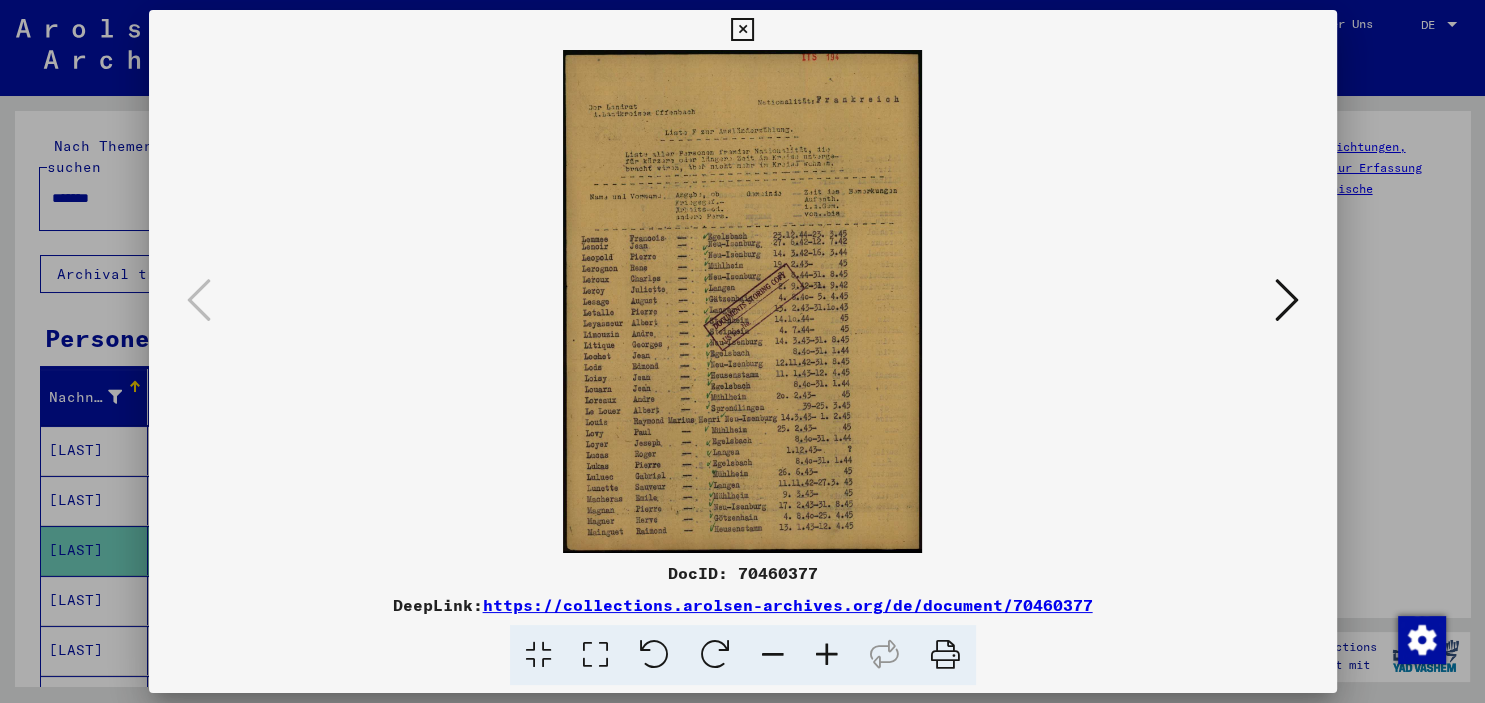 click at bounding box center [827, 655] 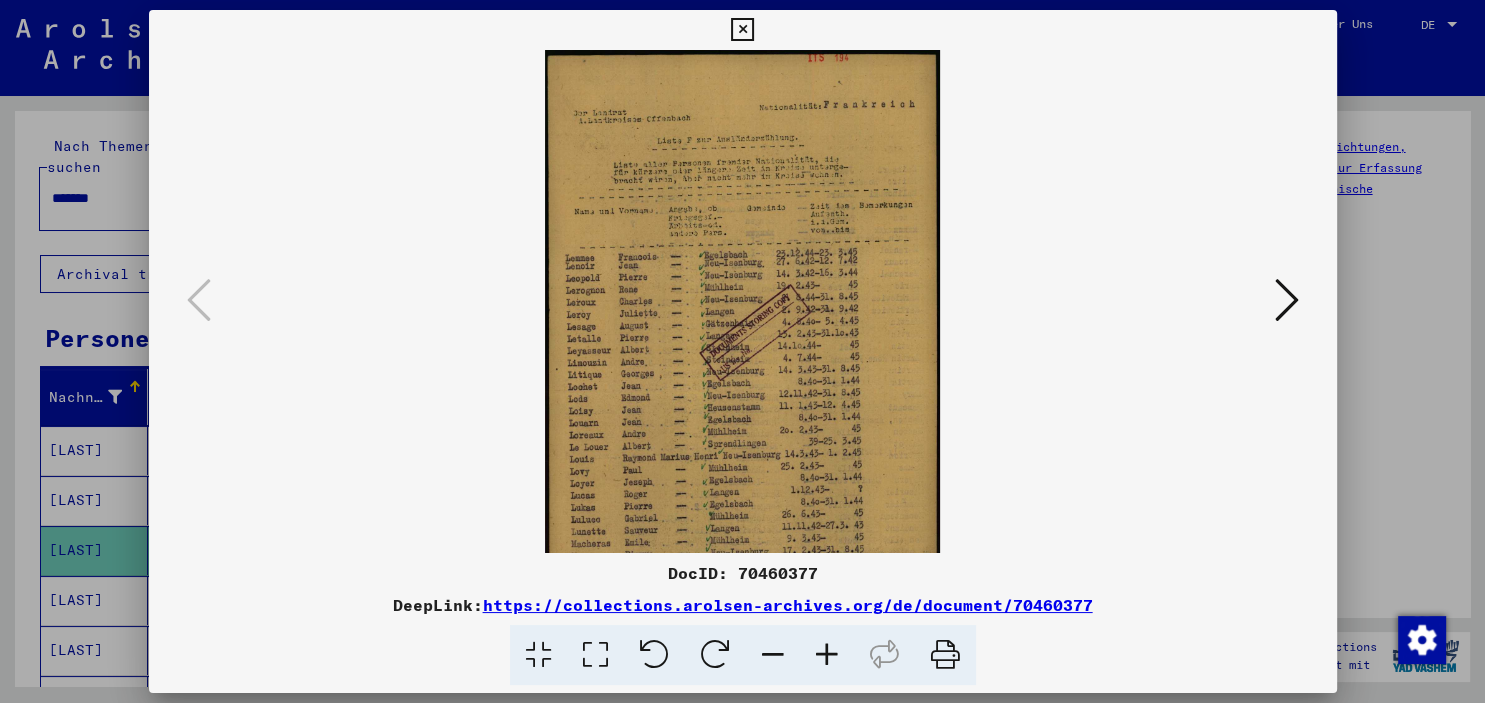 click at bounding box center [827, 655] 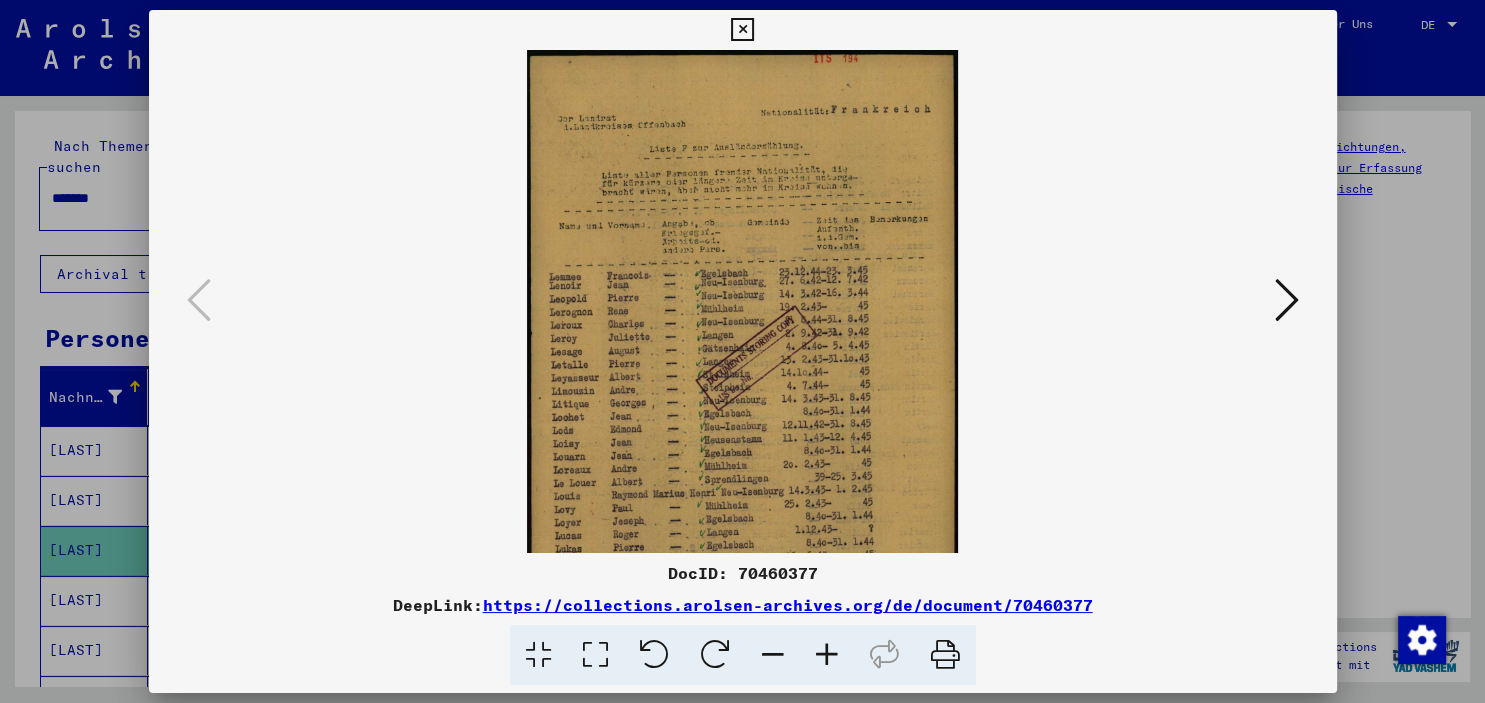 click at bounding box center (827, 655) 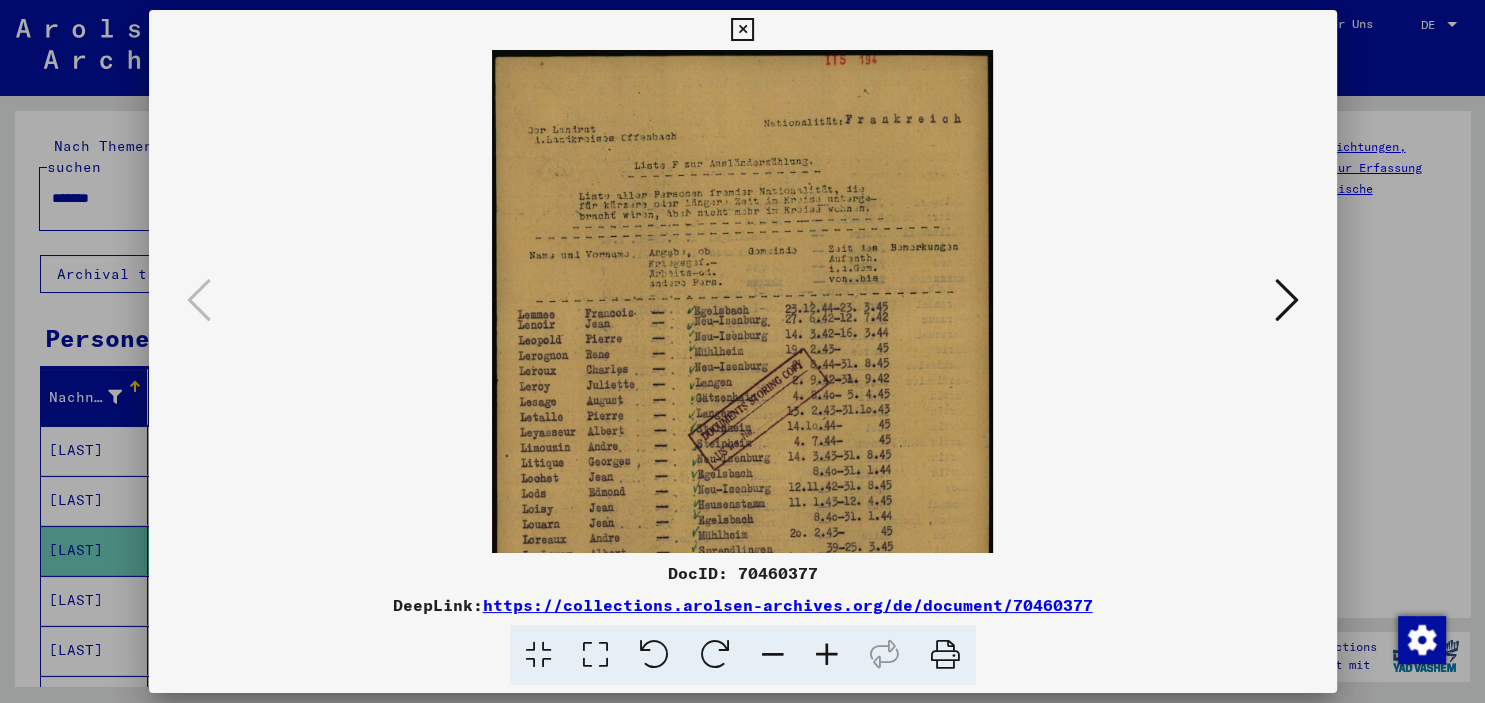 click at bounding box center [827, 655] 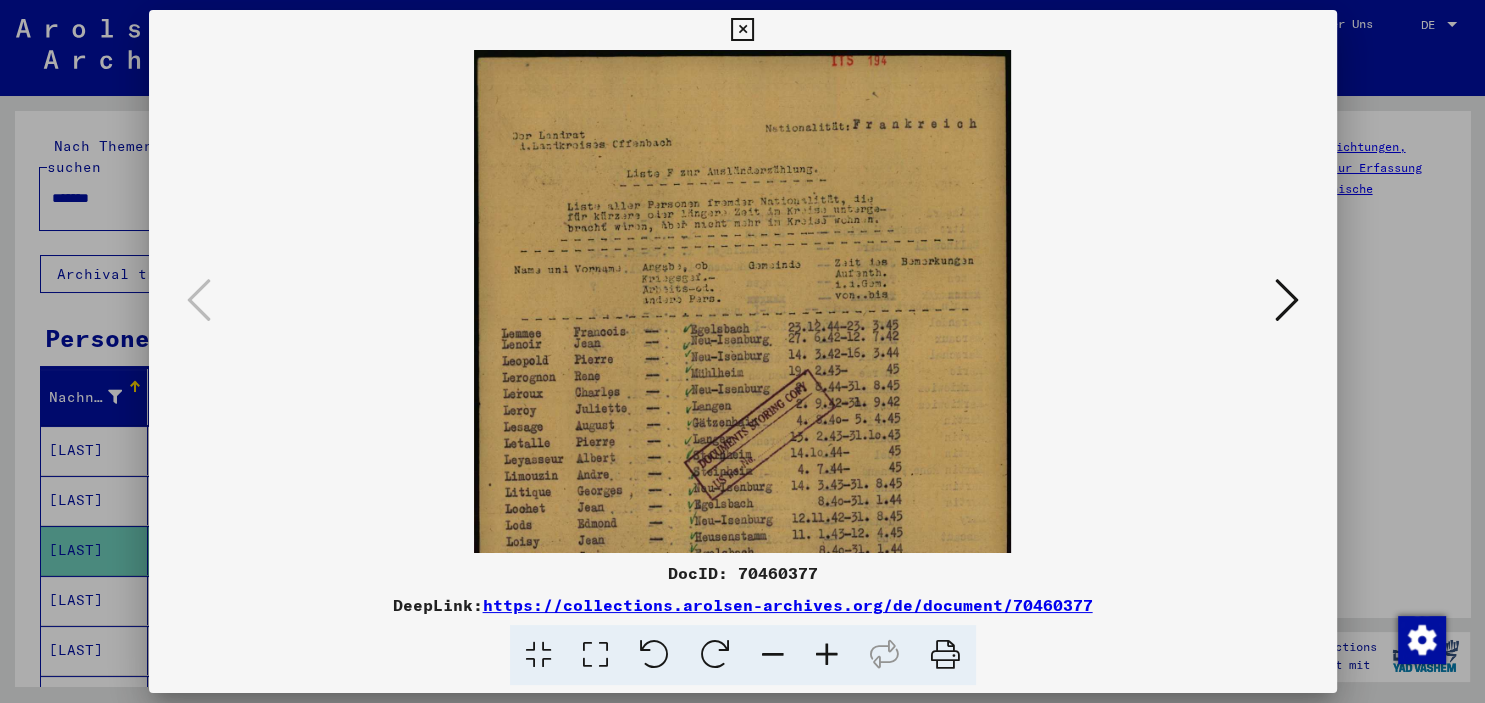 click at bounding box center (827, 655) 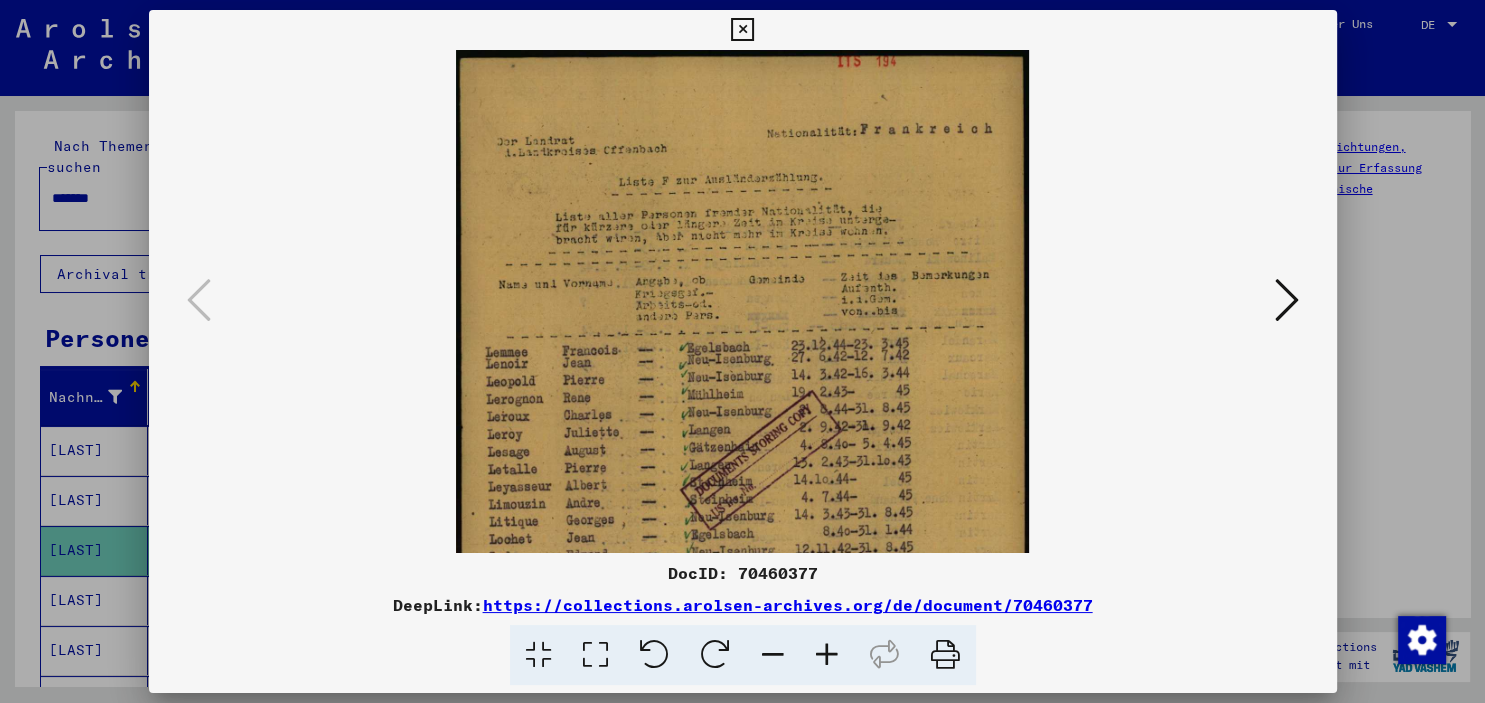 click at bounding box center [827, 655] 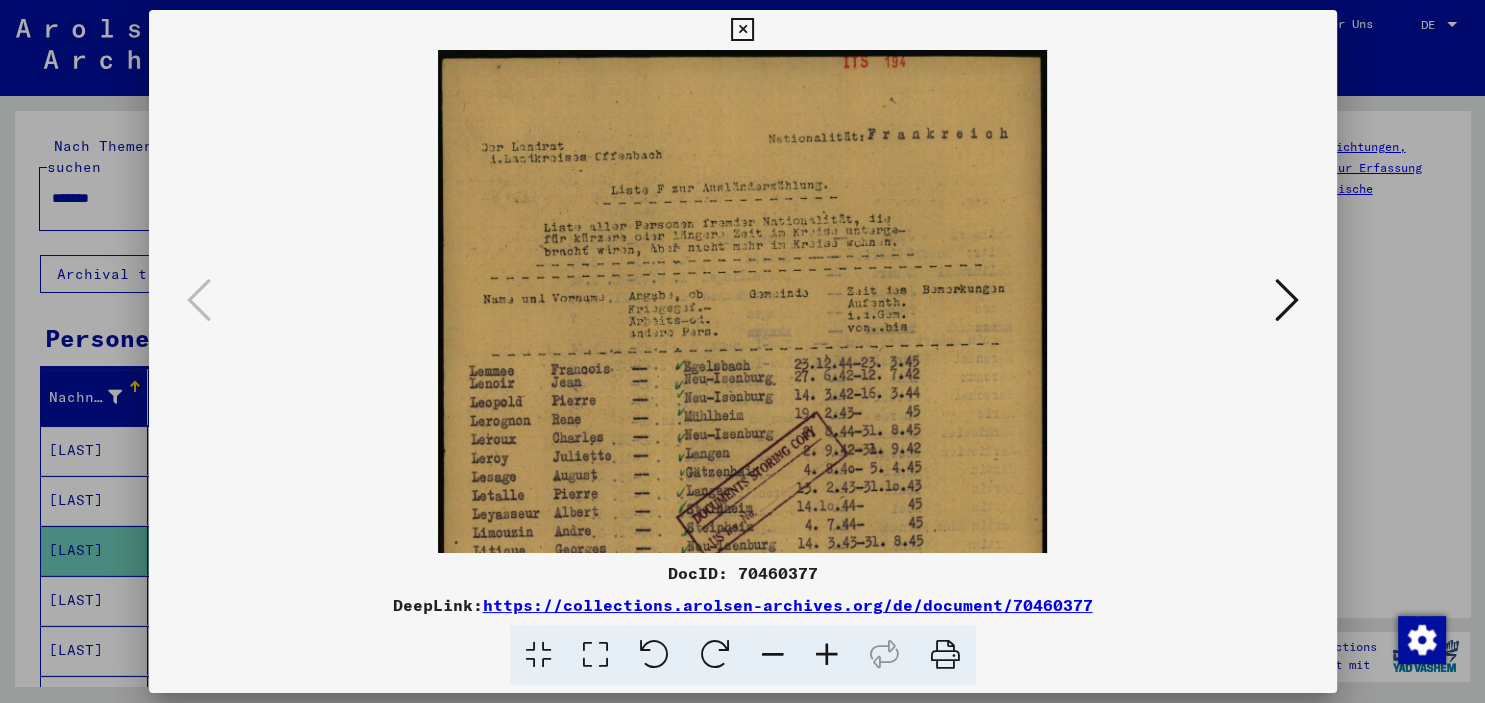 click at bounding box center (827, 655) 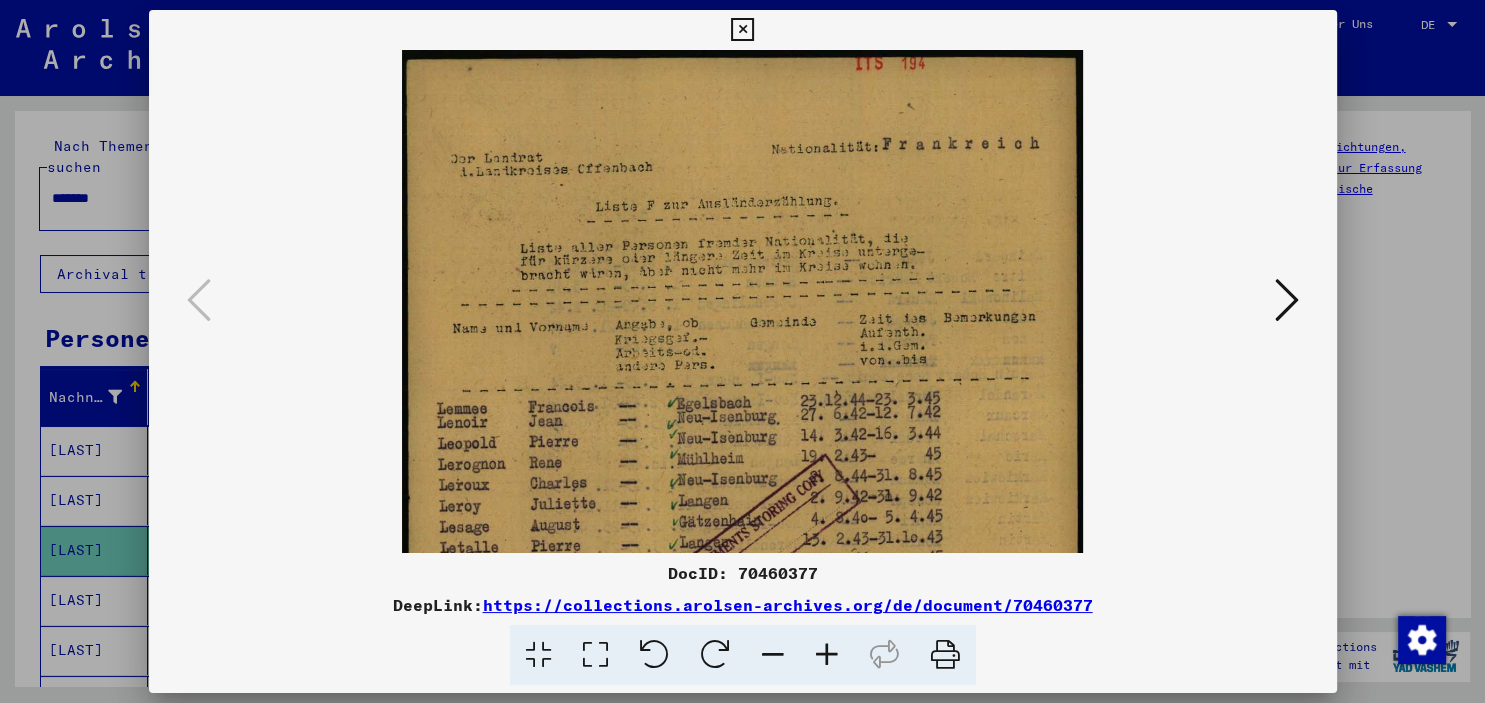 click at bounding box center (827, 655) 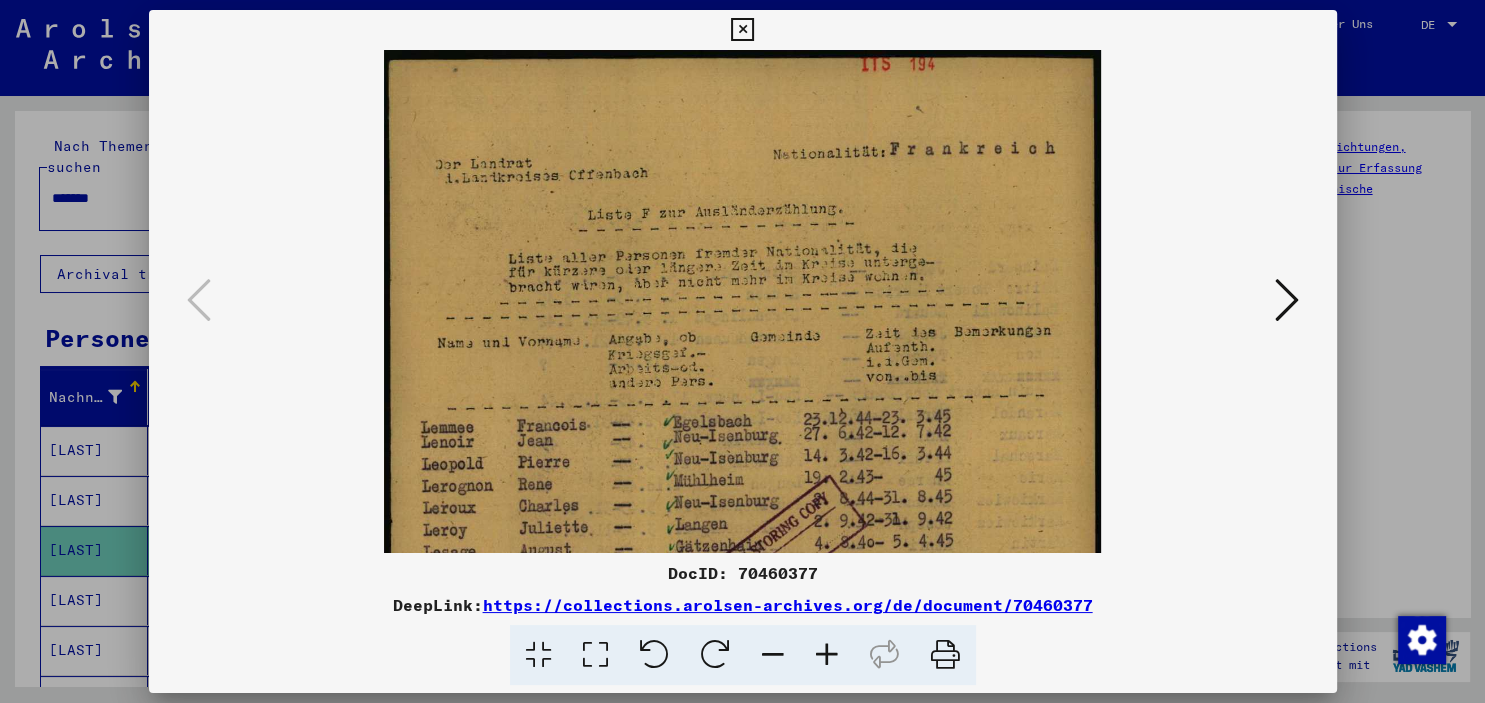 click on "DocID: 70460377 DeepLink: https://collections.arolsen-archives.org/de/document/70460377" at bounding box center (743, 623) 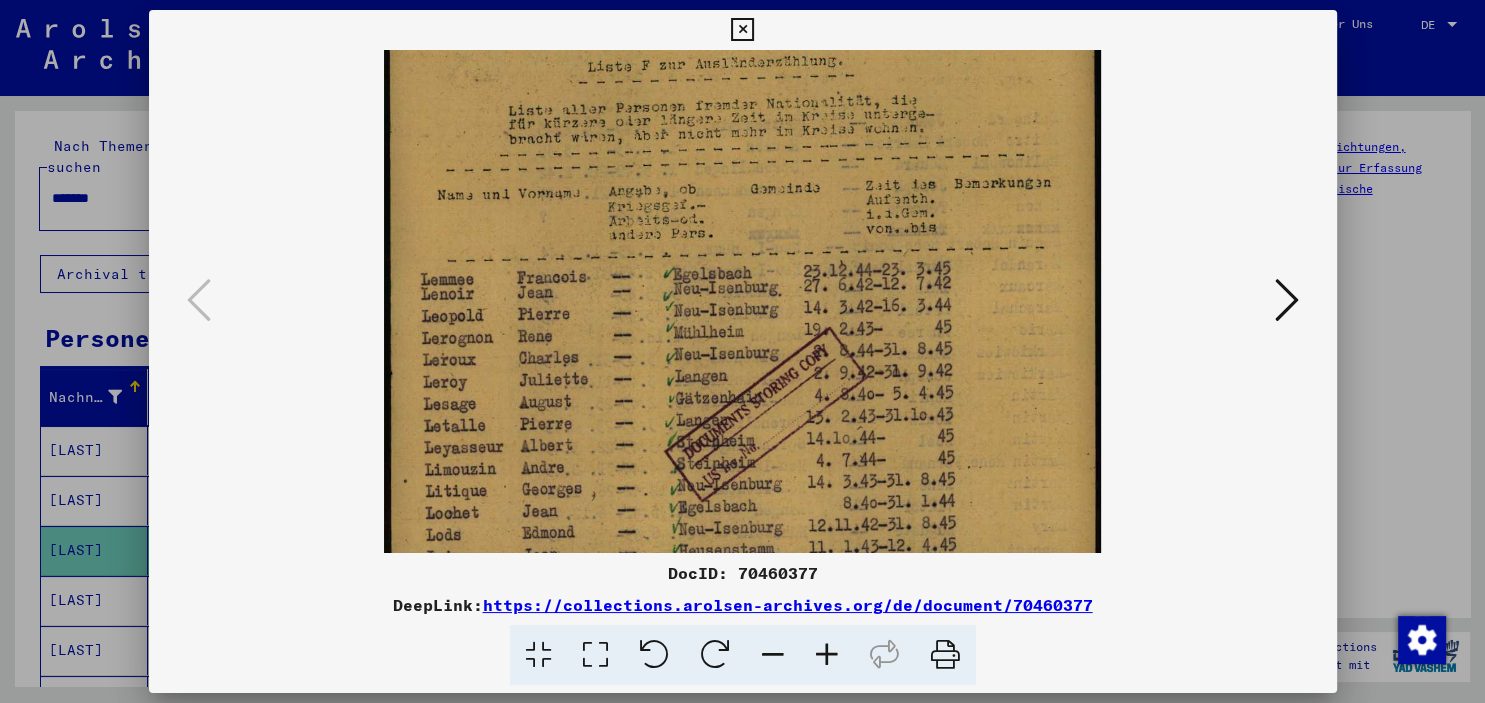 drag, startPoint x: 717, startPoint y: 323, endPoint x: 724, endPoint y: 195, distance: 128.19127 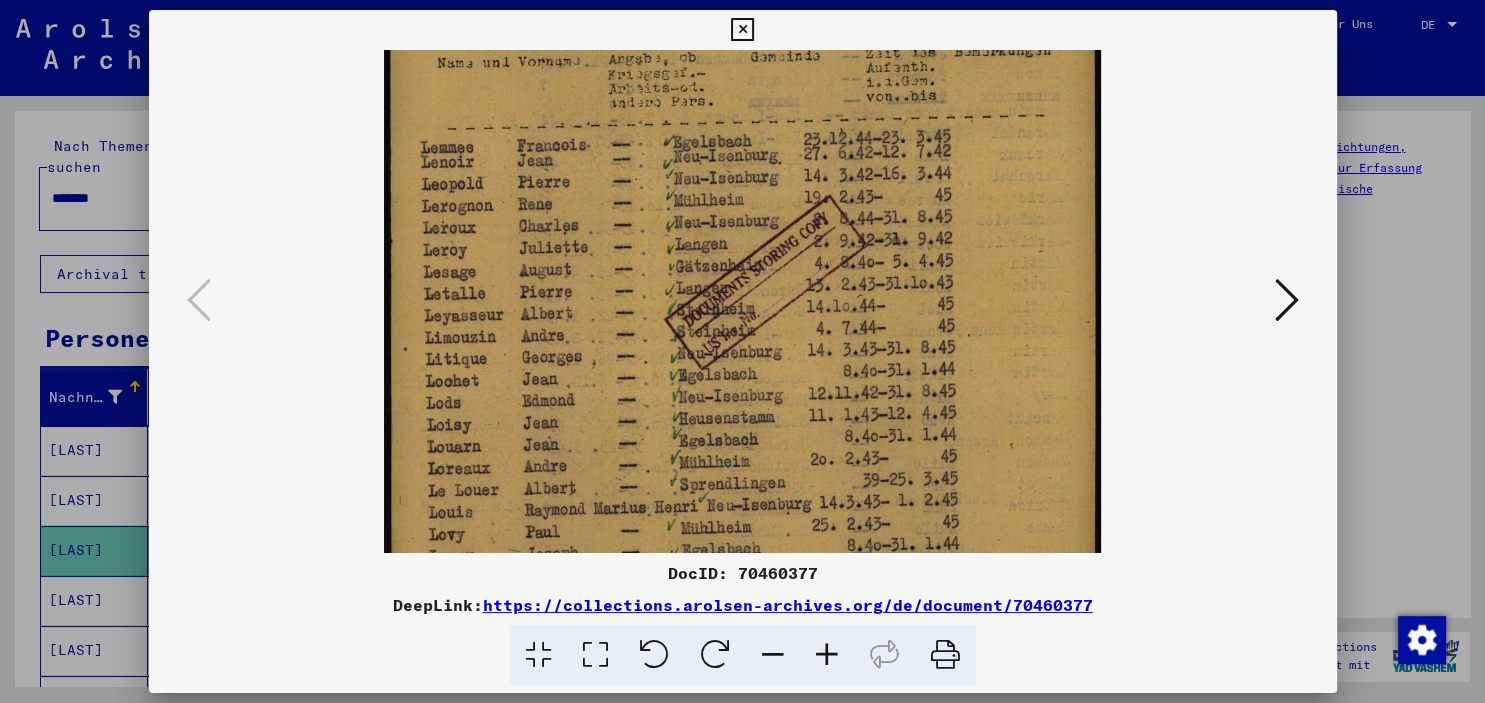 drag, startPoint x: 702, startPoint y: 349, endPoint x: 674, endPoint y: 350, distance: 28.01785 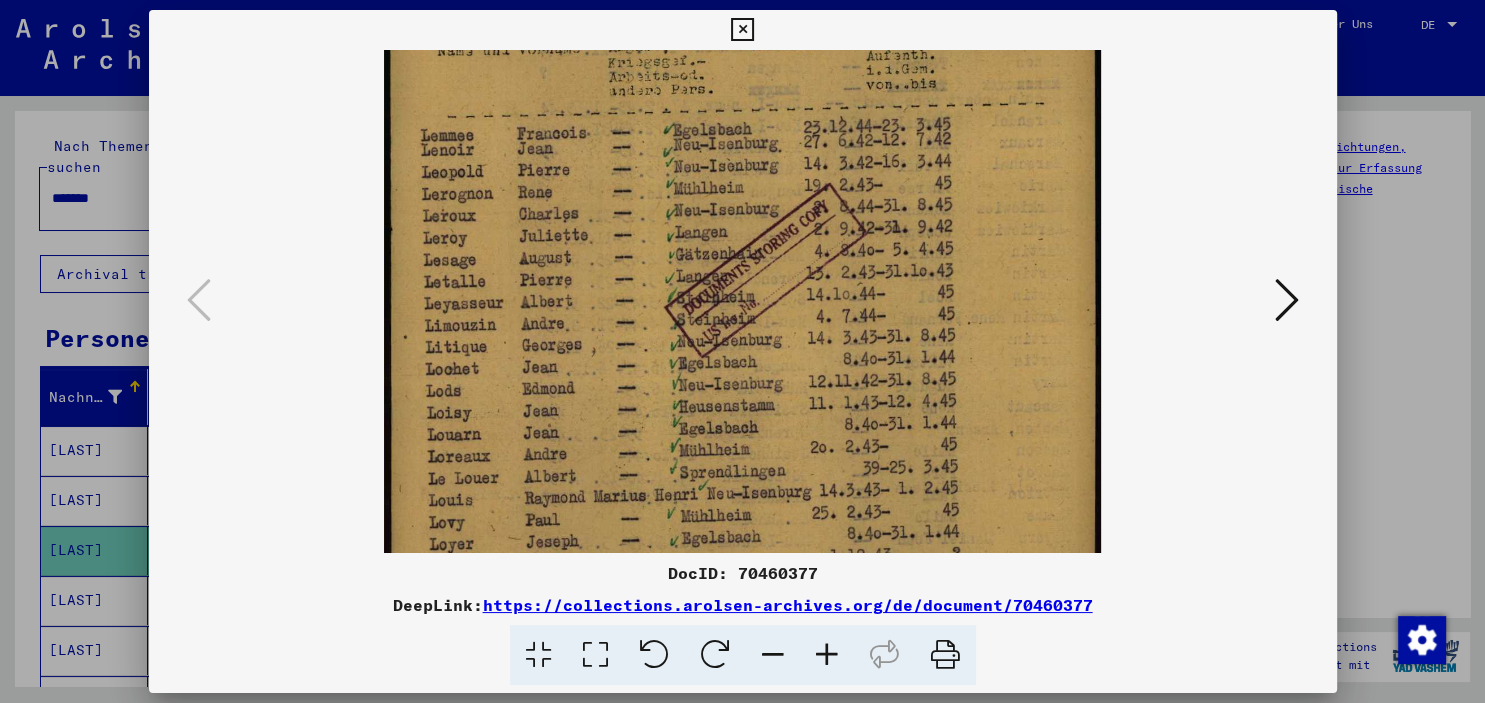 scroll, scrollTop: 293, scrollLeft: 0, axis: vertical 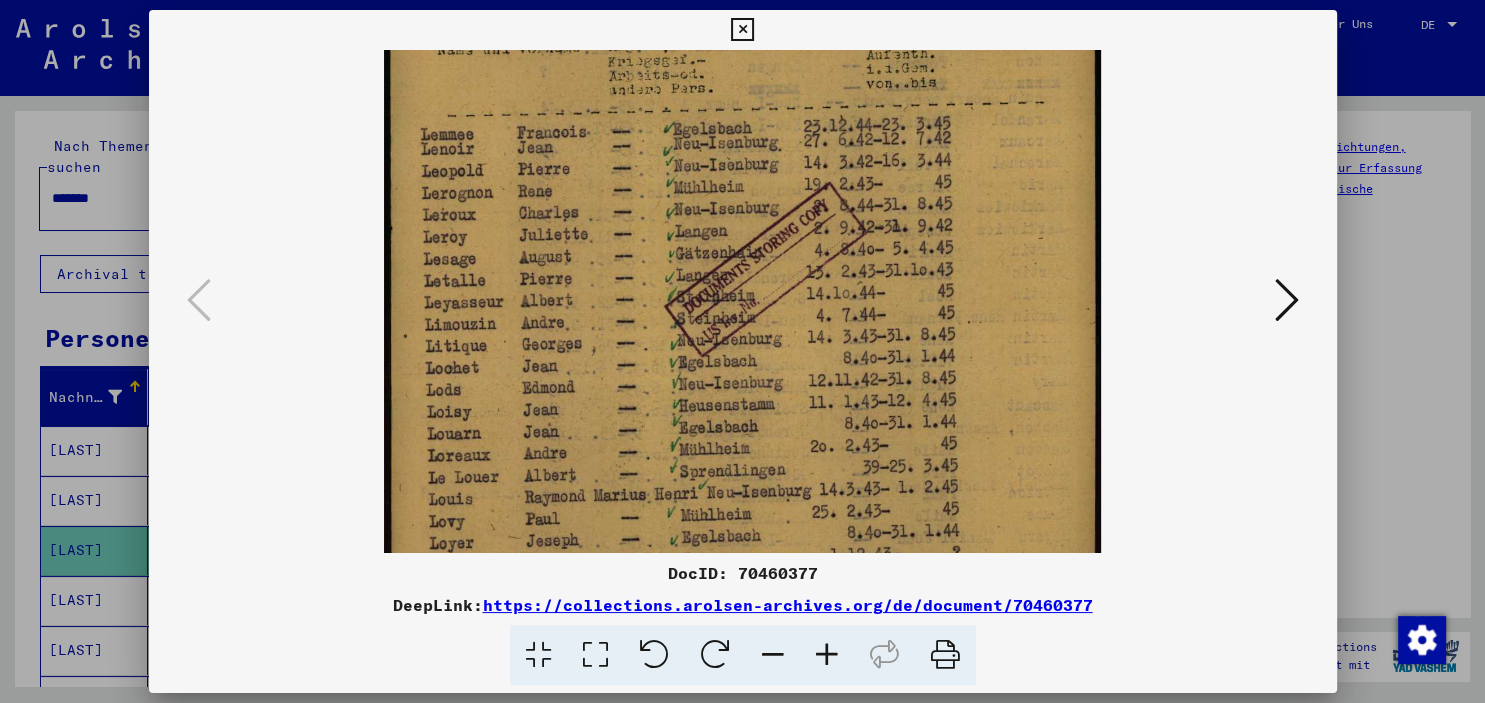 click at bounding box center (742, 258) 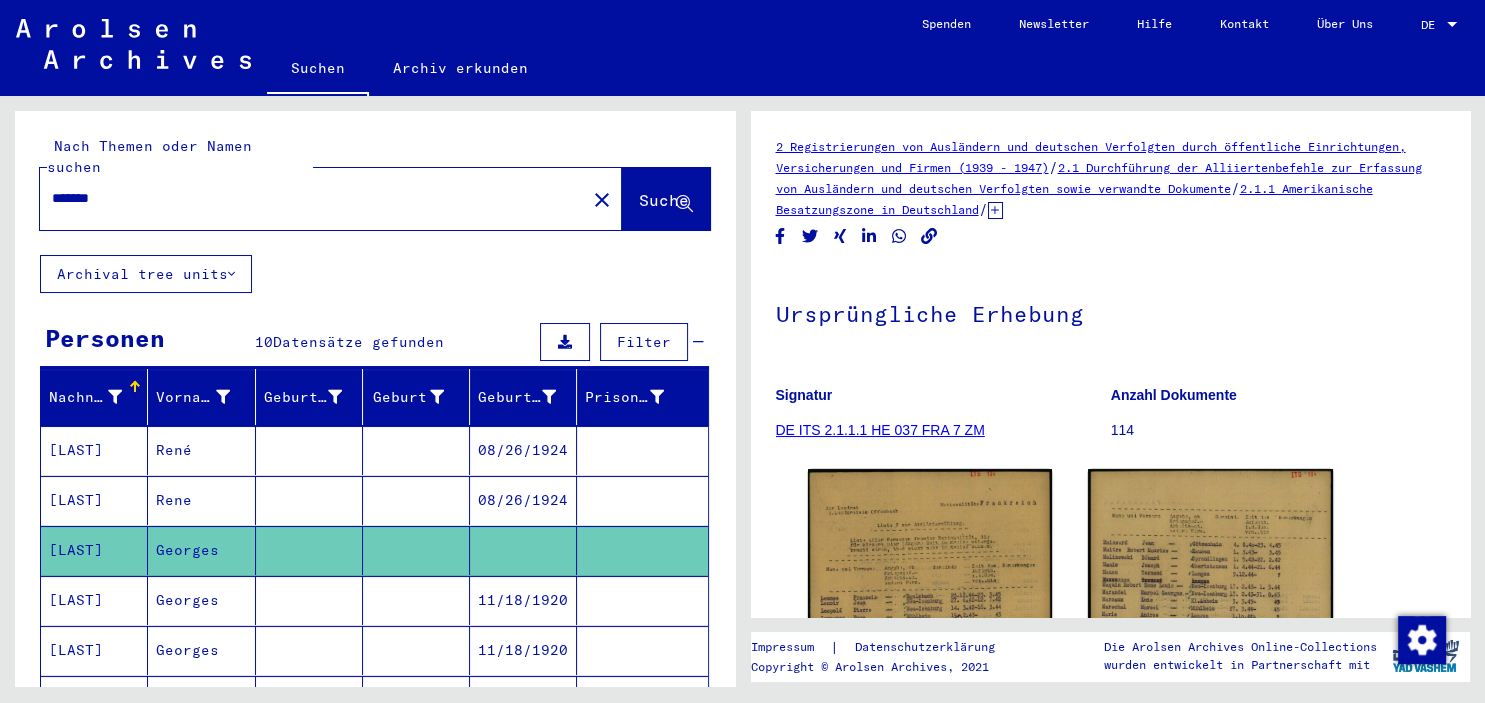 click on "[LAST]" at bounding box center (94, 650) 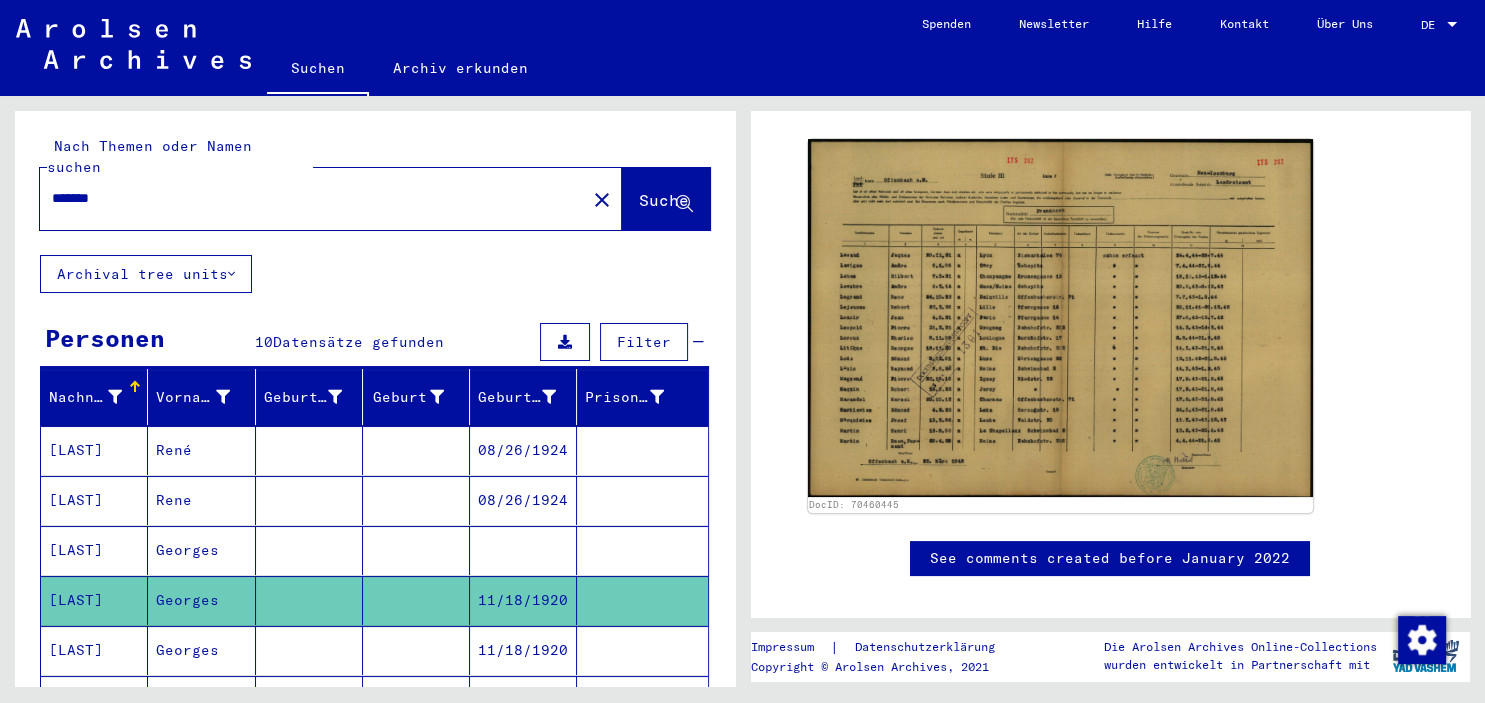 scroll, scrollTop: 331, scrollLeft: 0, axis: vertical 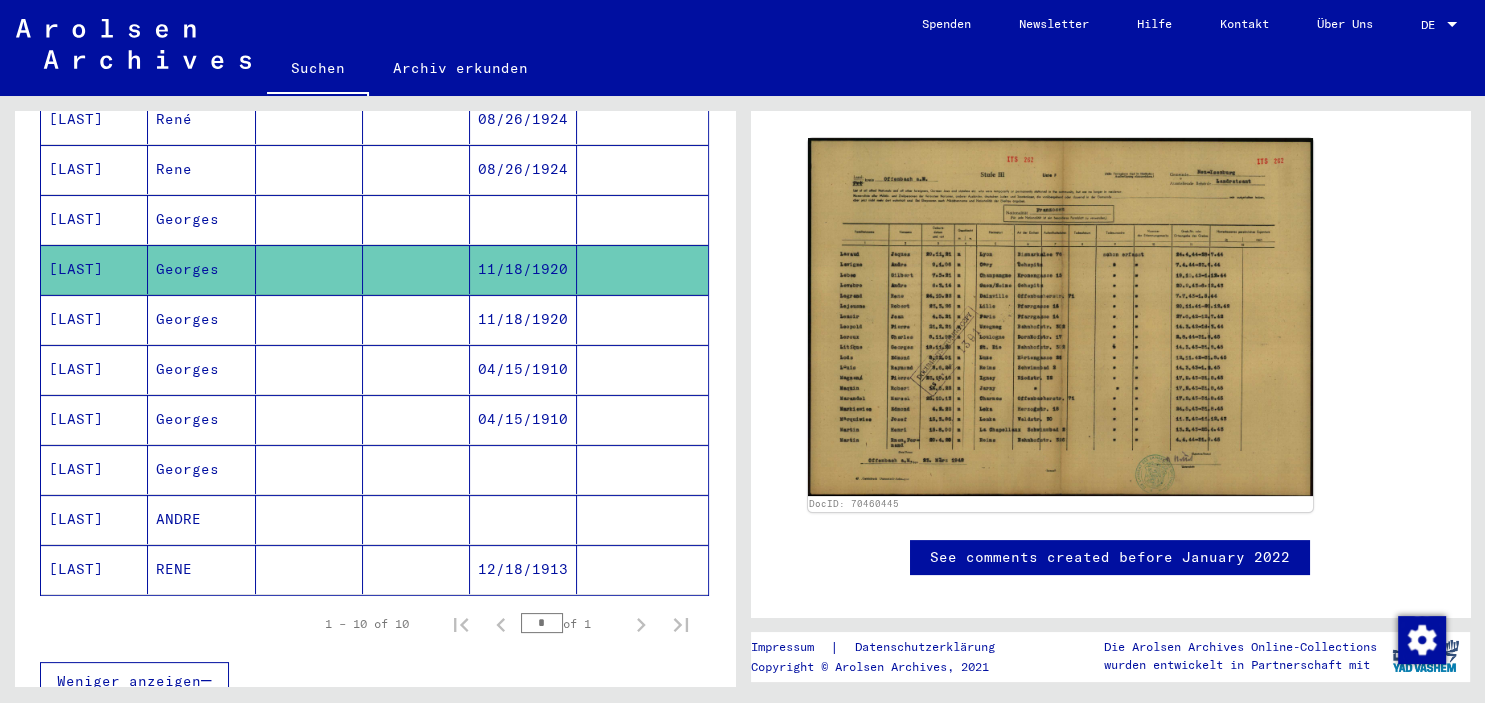 click at bounding box center [416, 419] 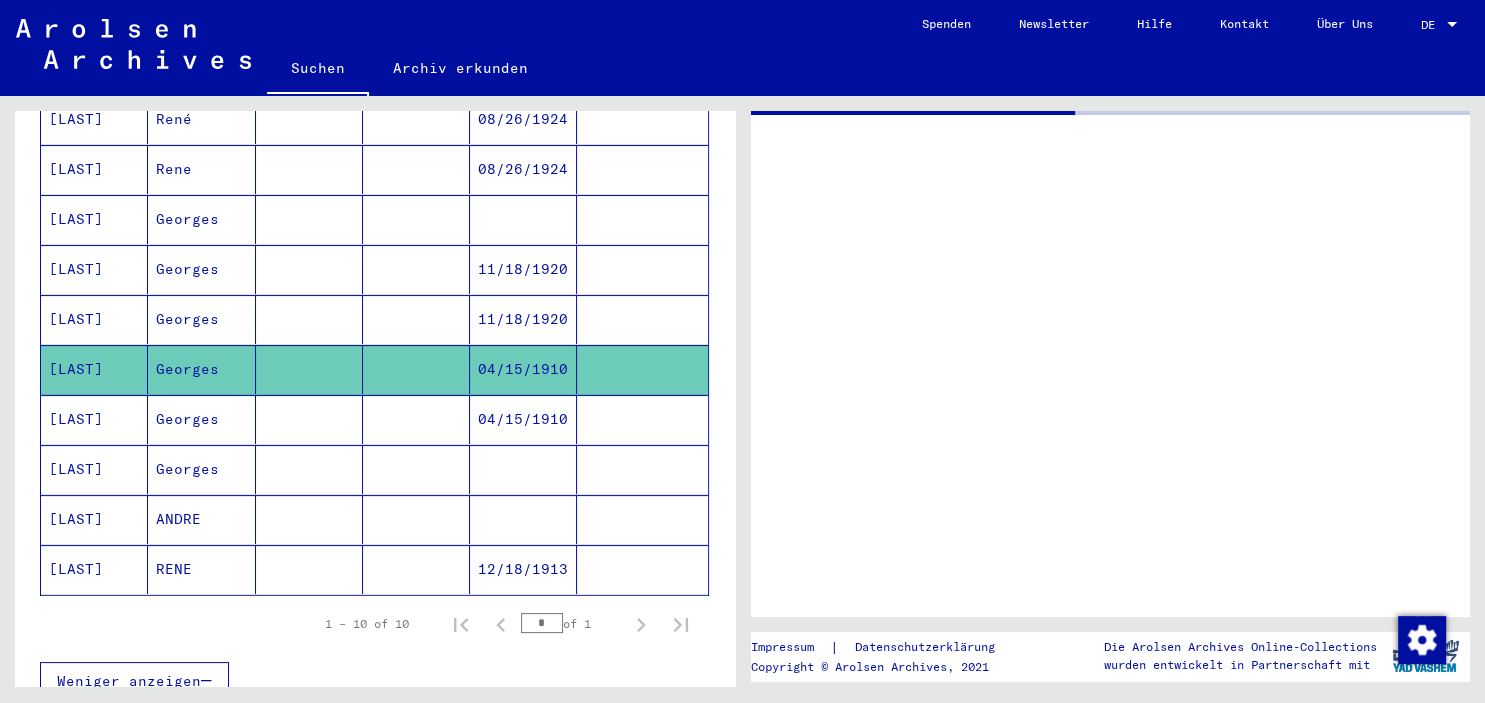 scroll, scrollTop: 0, scrollLeft: 0, axis: both 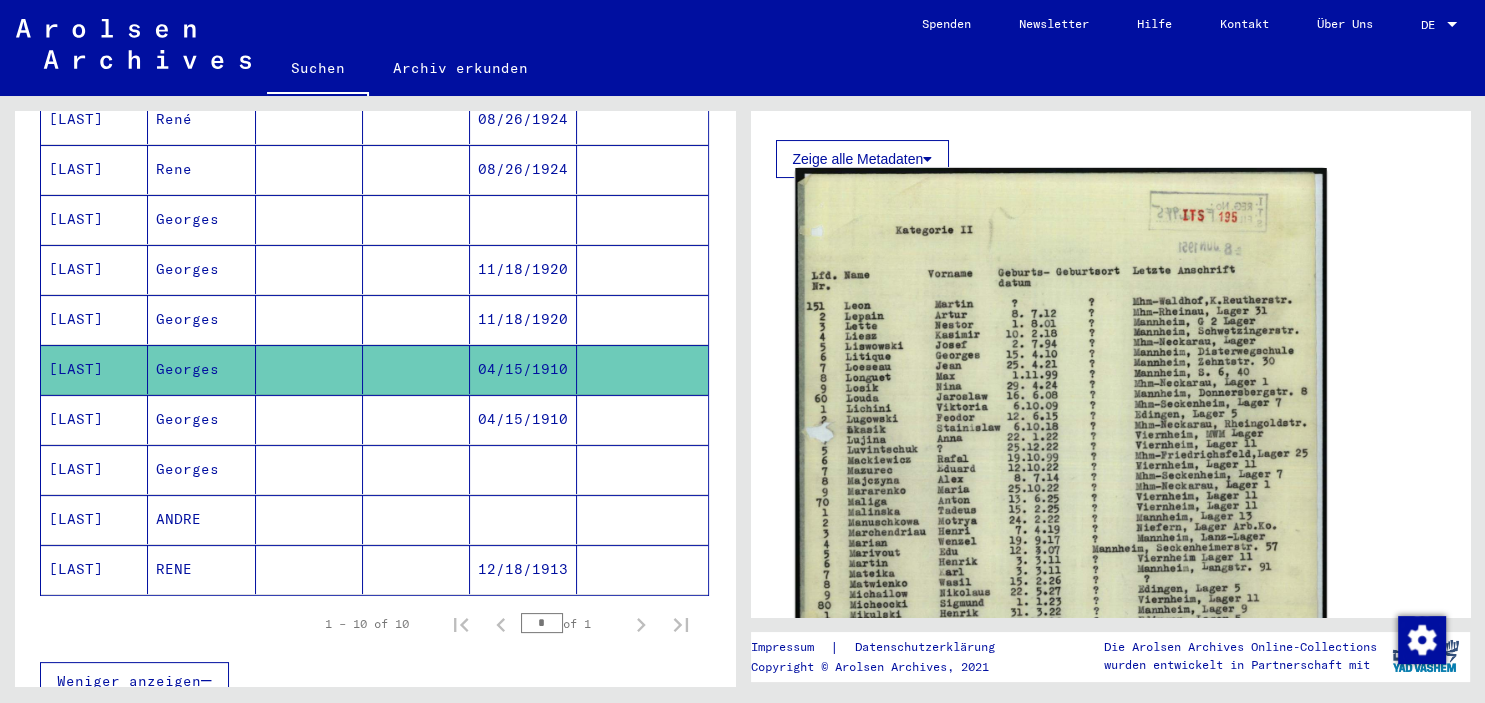 click 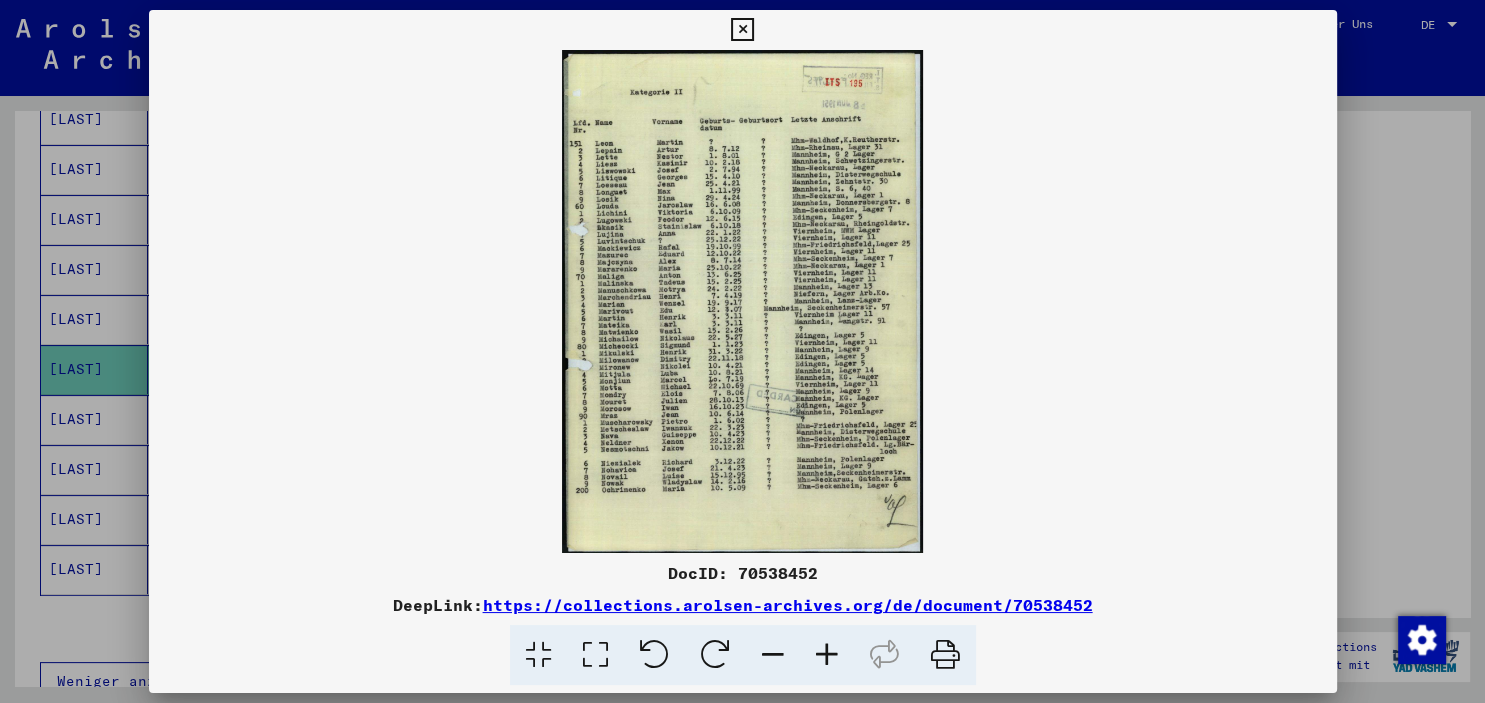 click at bounding box center [827, 655] 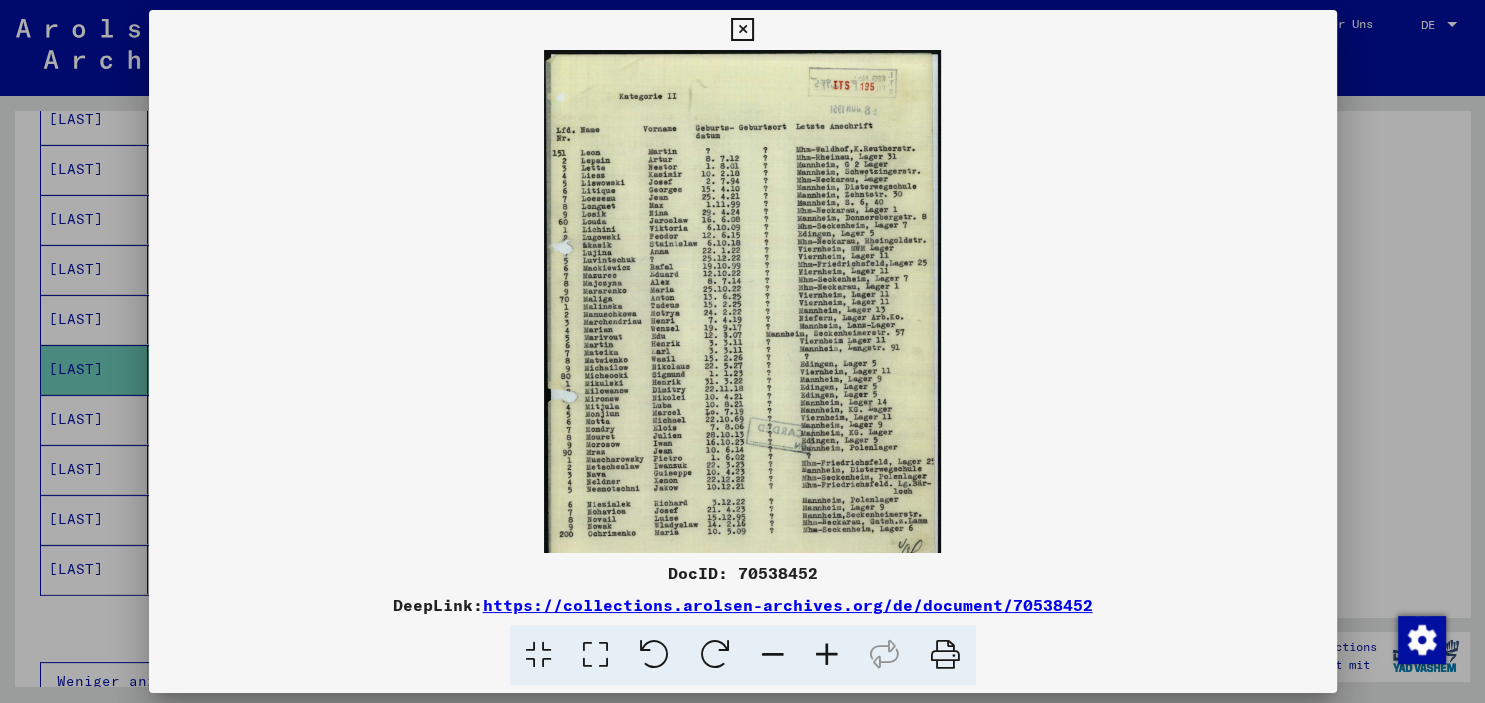 click at bounding box center (827, 655) 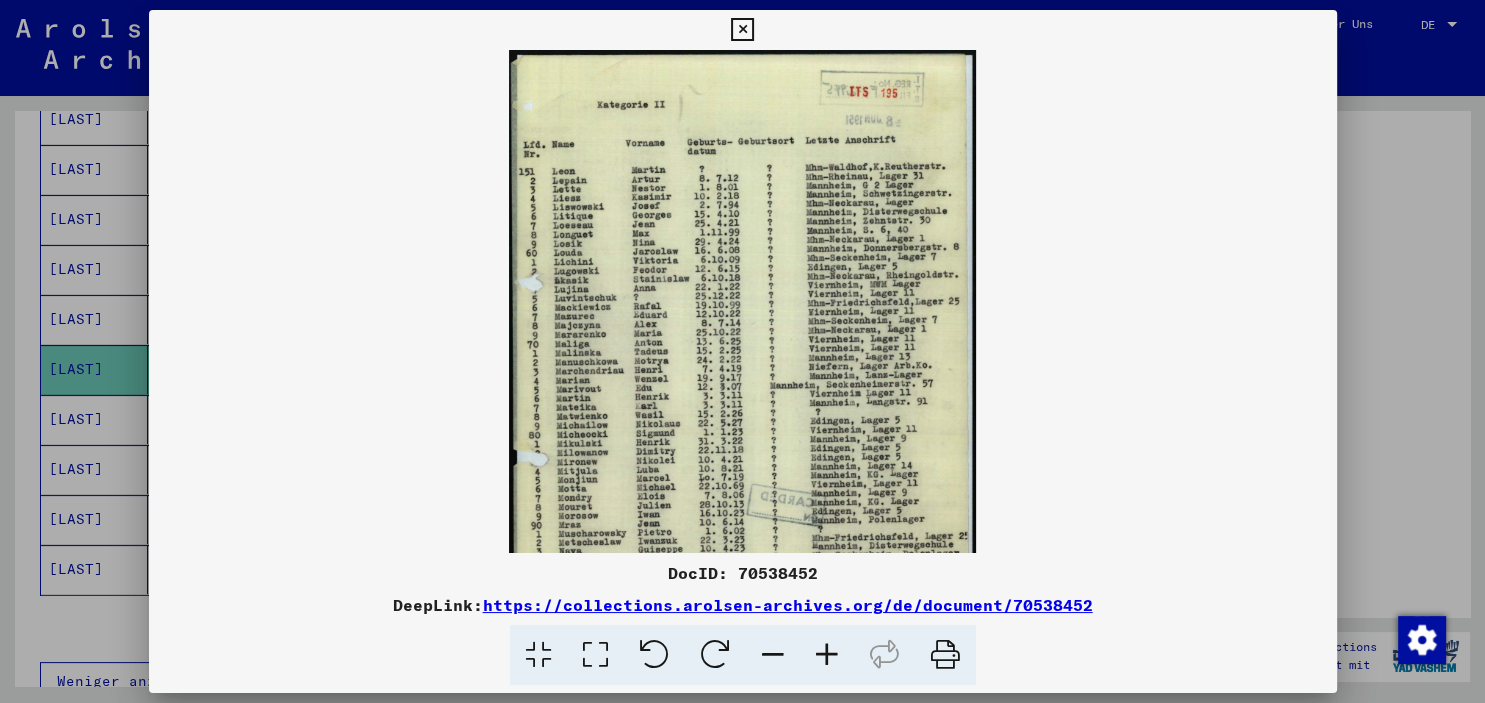 click at bounding box center (827, 655) 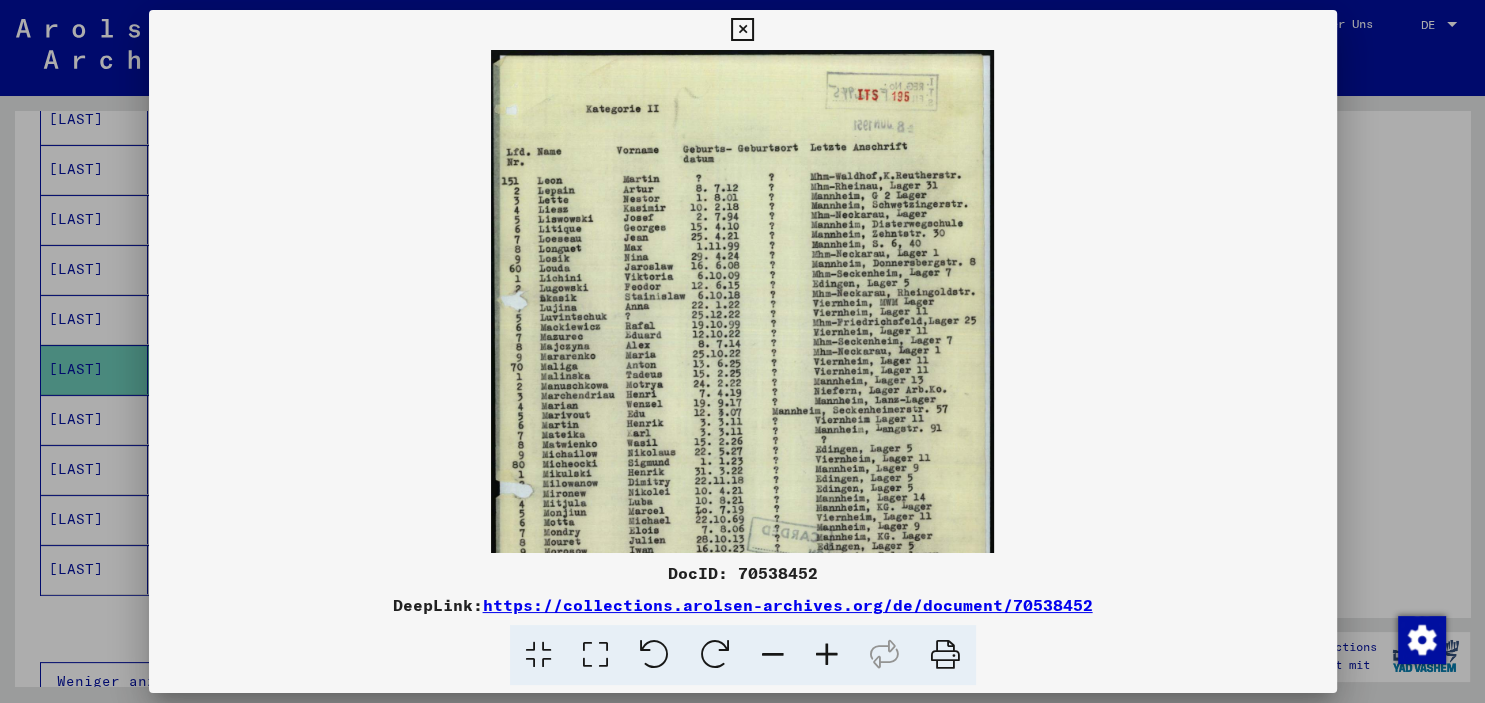 click at bounding box center [827, 655] 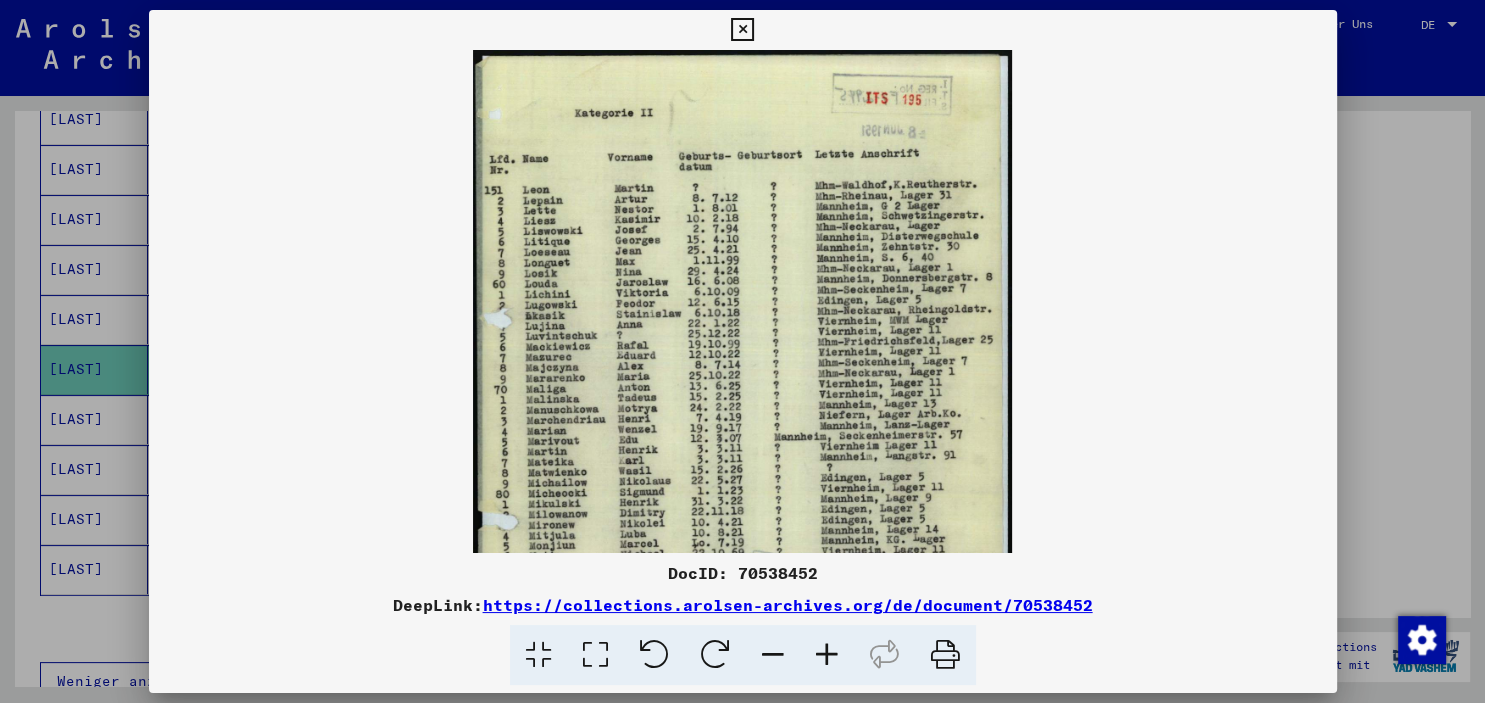 click at bounding box center [827, 655] 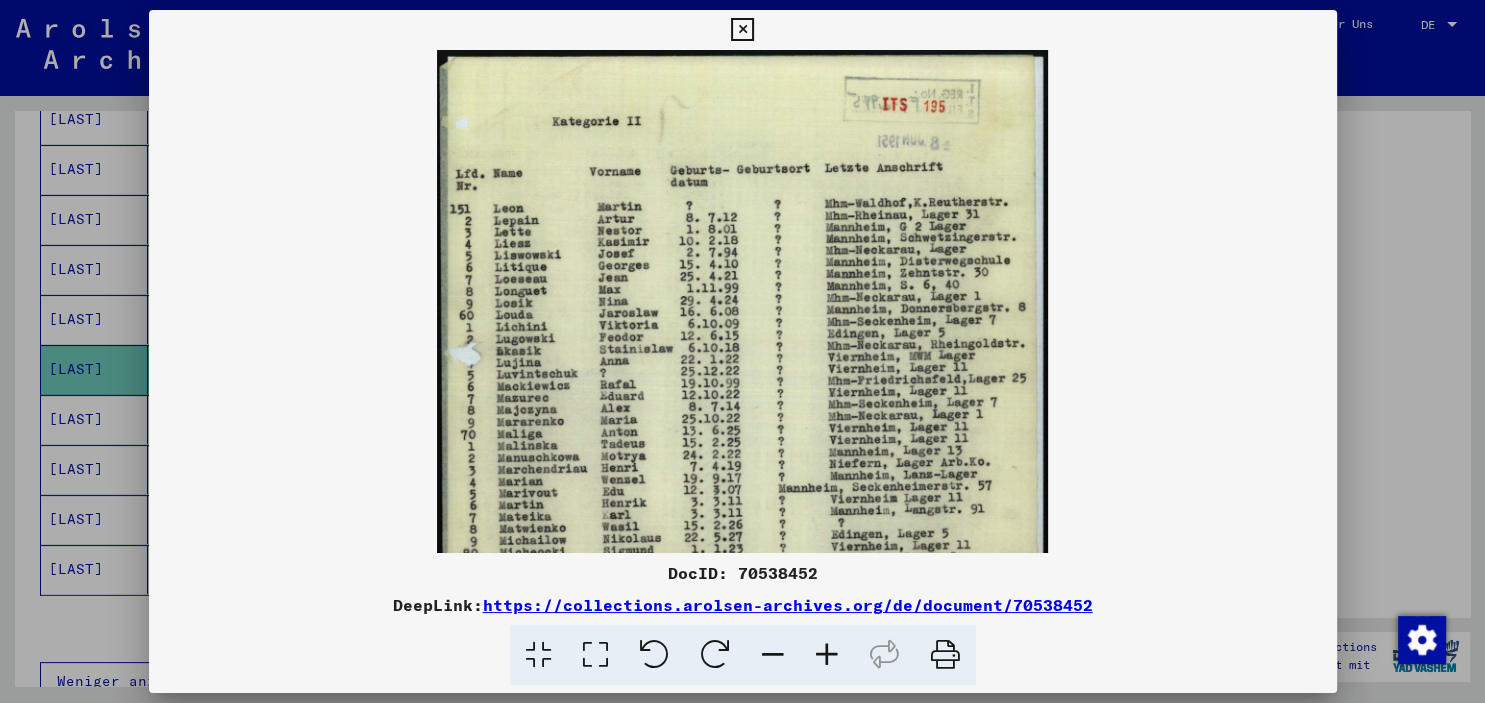 click at bounding box center [827, 655] 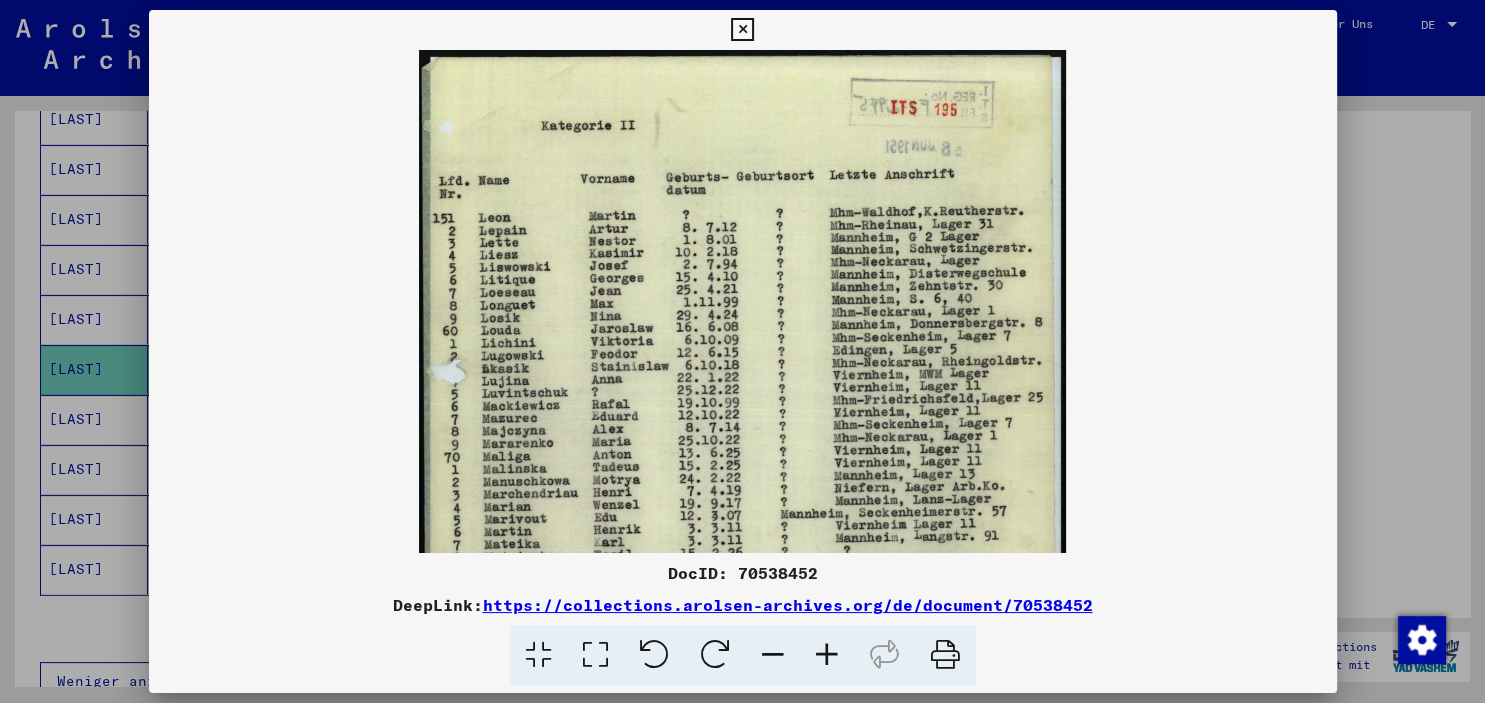 click at bounding box center (827, 655) 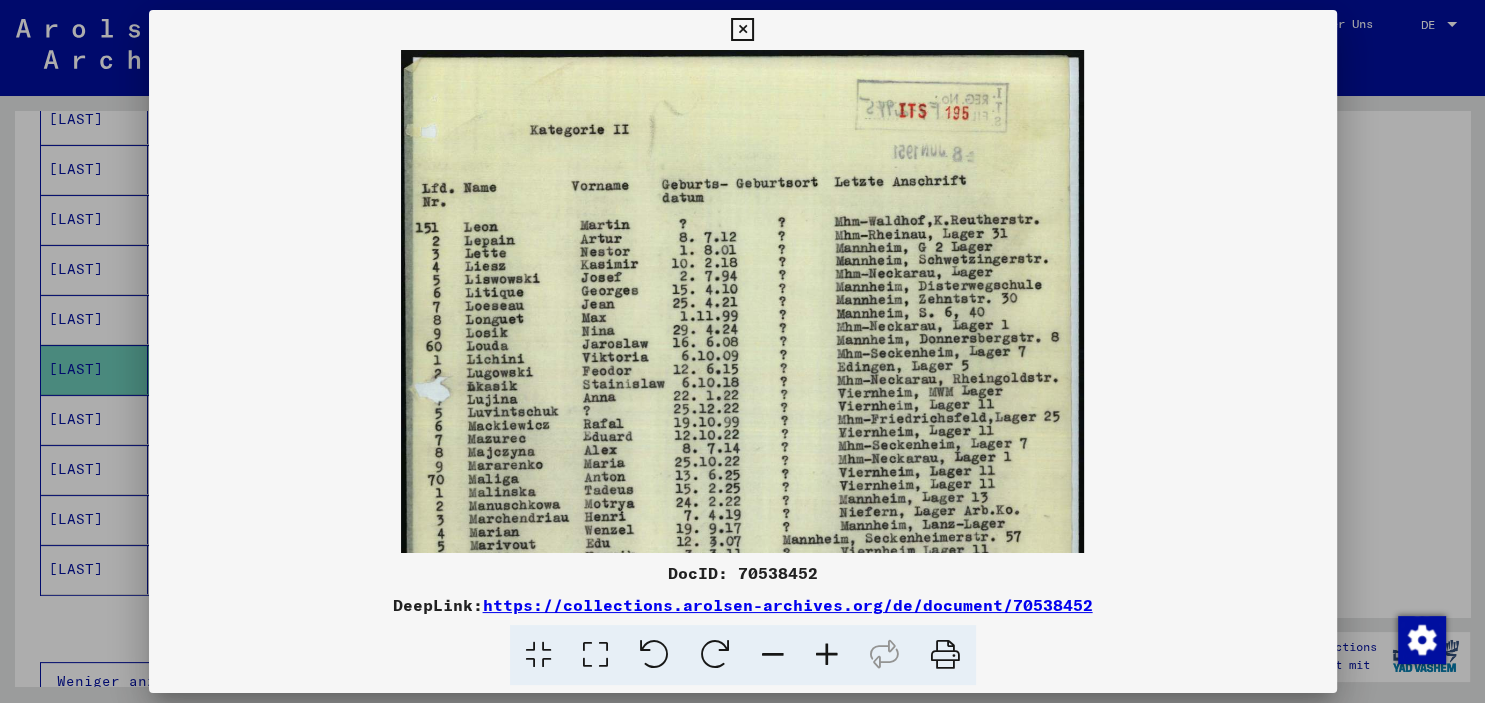 click at bounding box center [827, 655] 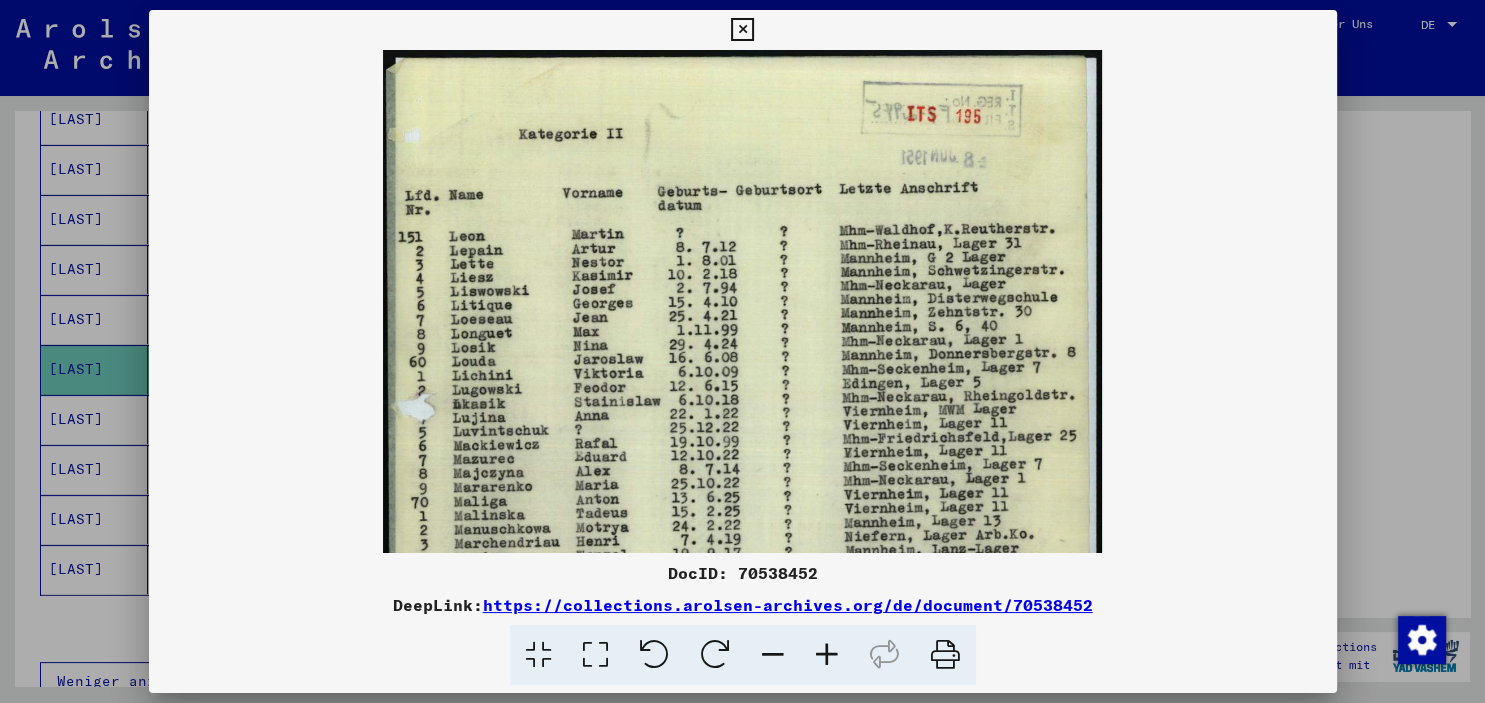 click at bounding box center (827, 655) 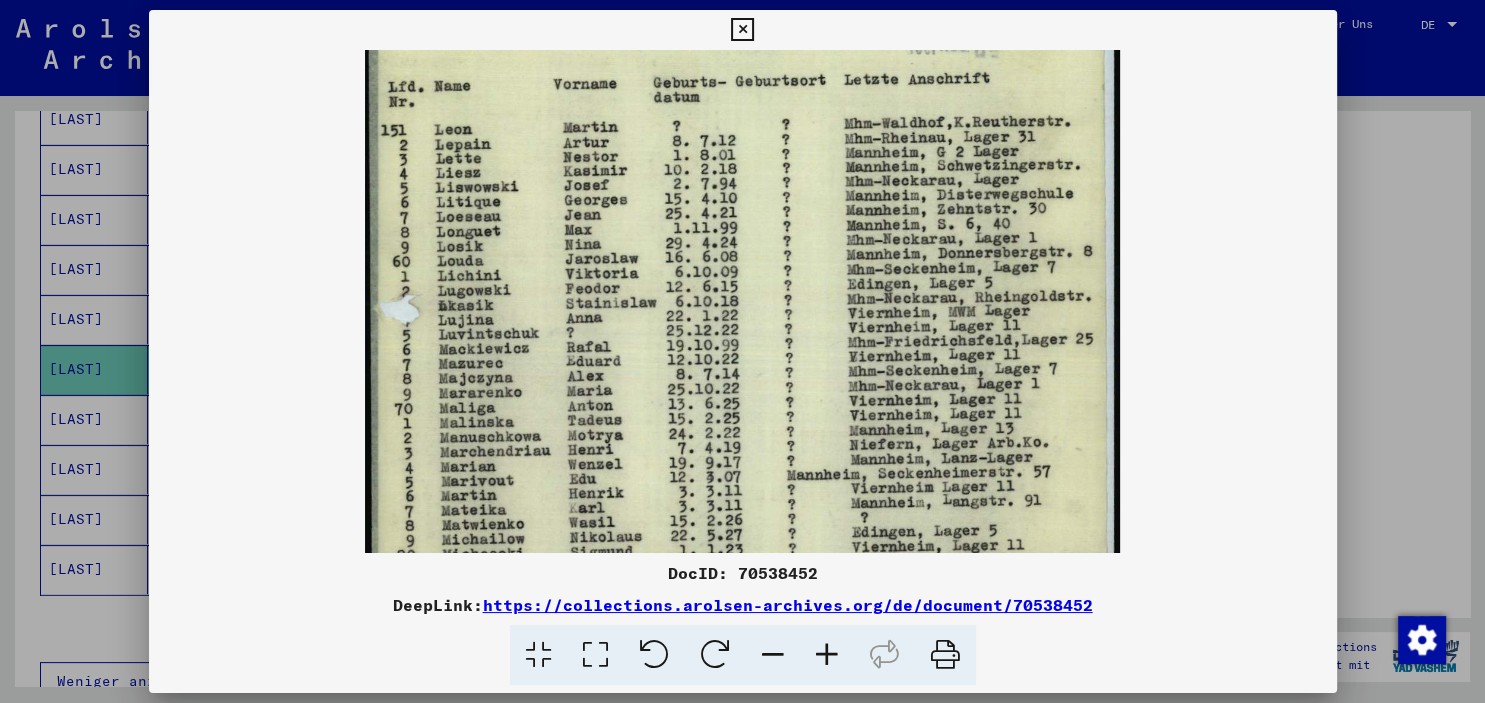 scroll, scrollTop: 138, scrollLeft: 0, axis: vertical 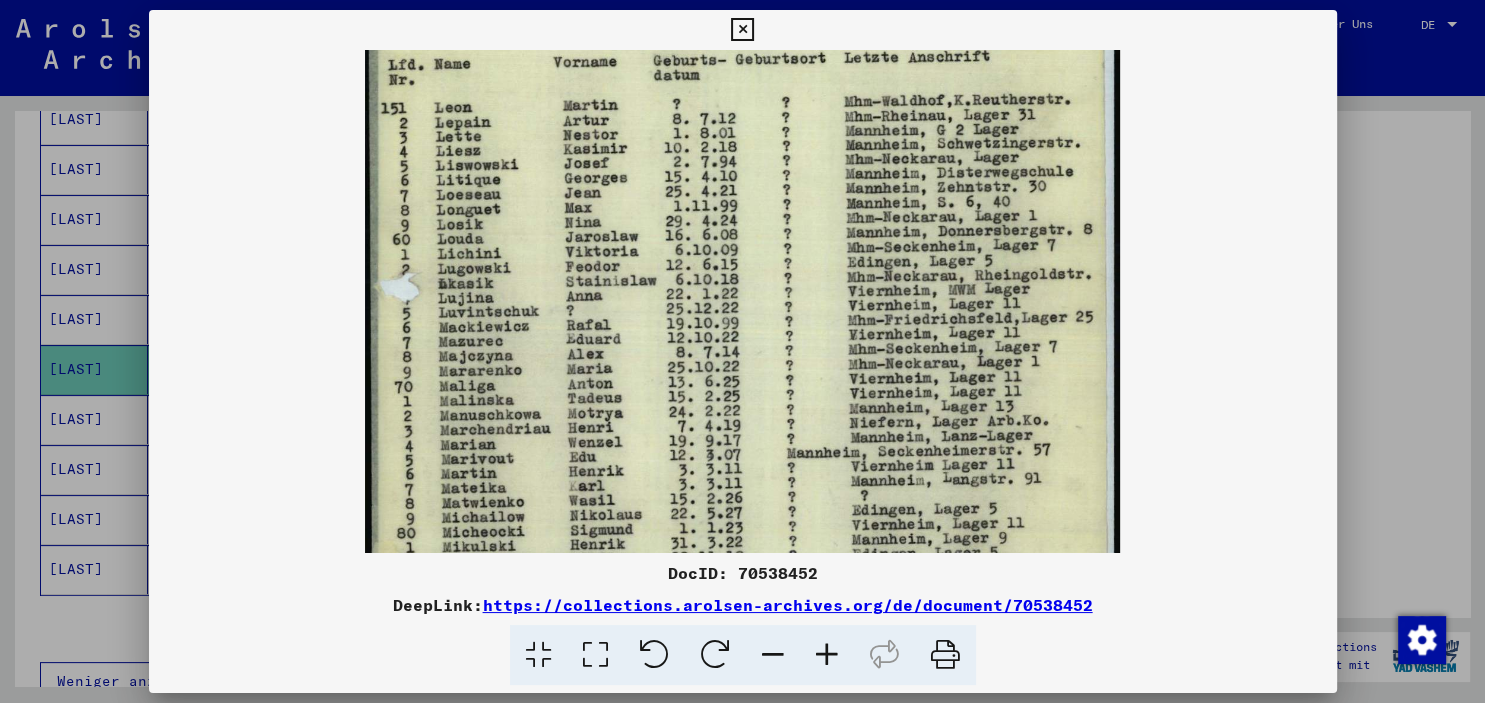 drag, startPoint x: 724, startPoint y: 325, endPoint x: 736, endPoint y: 185, distance: 140.51335 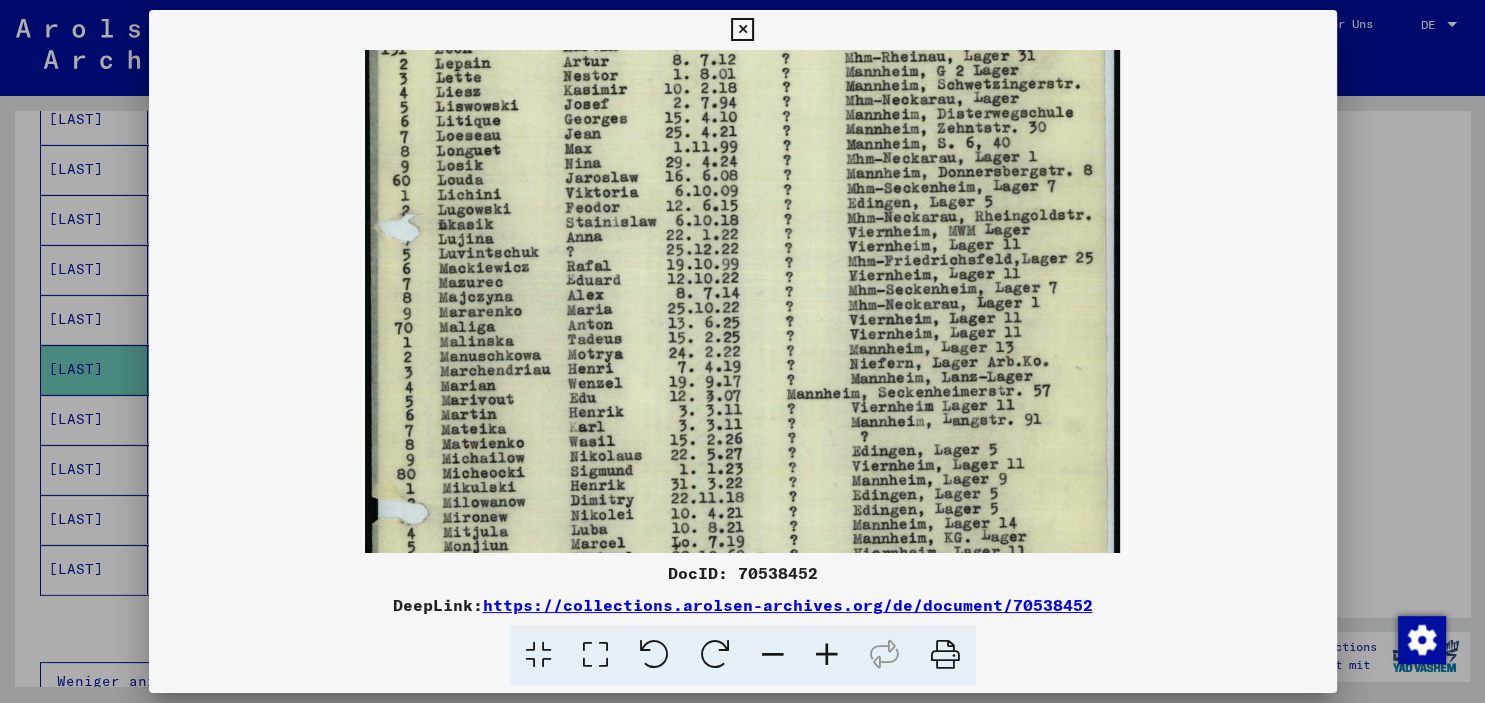 scroll, scrollTop: 210, scrollLeft: 0, axis: vertical 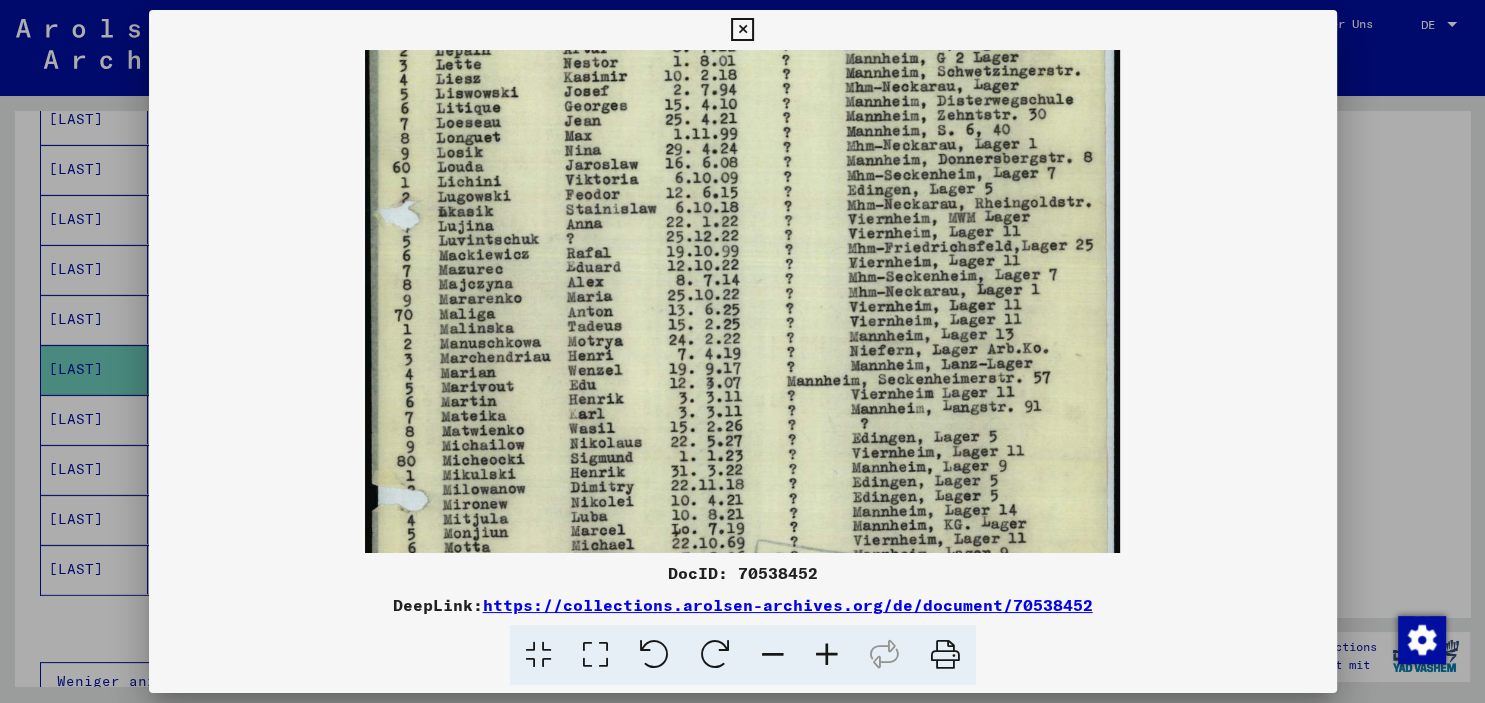 drag, startPoint x: 882, startPoint y: 229, endPoint x: 890, endPoint y: 160, distance: 69.46222 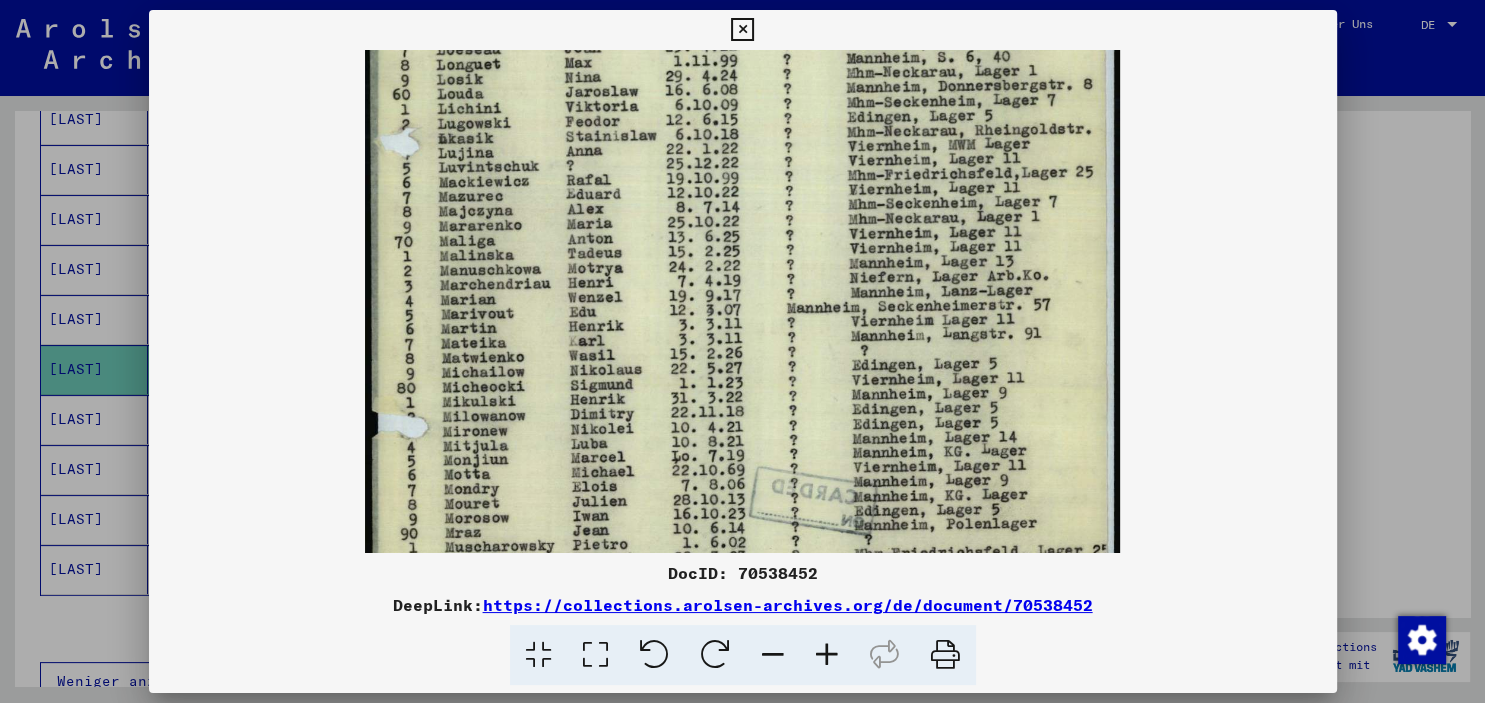 scroll, scrollTop: 285, scrollLeft: 0, axis: vertical 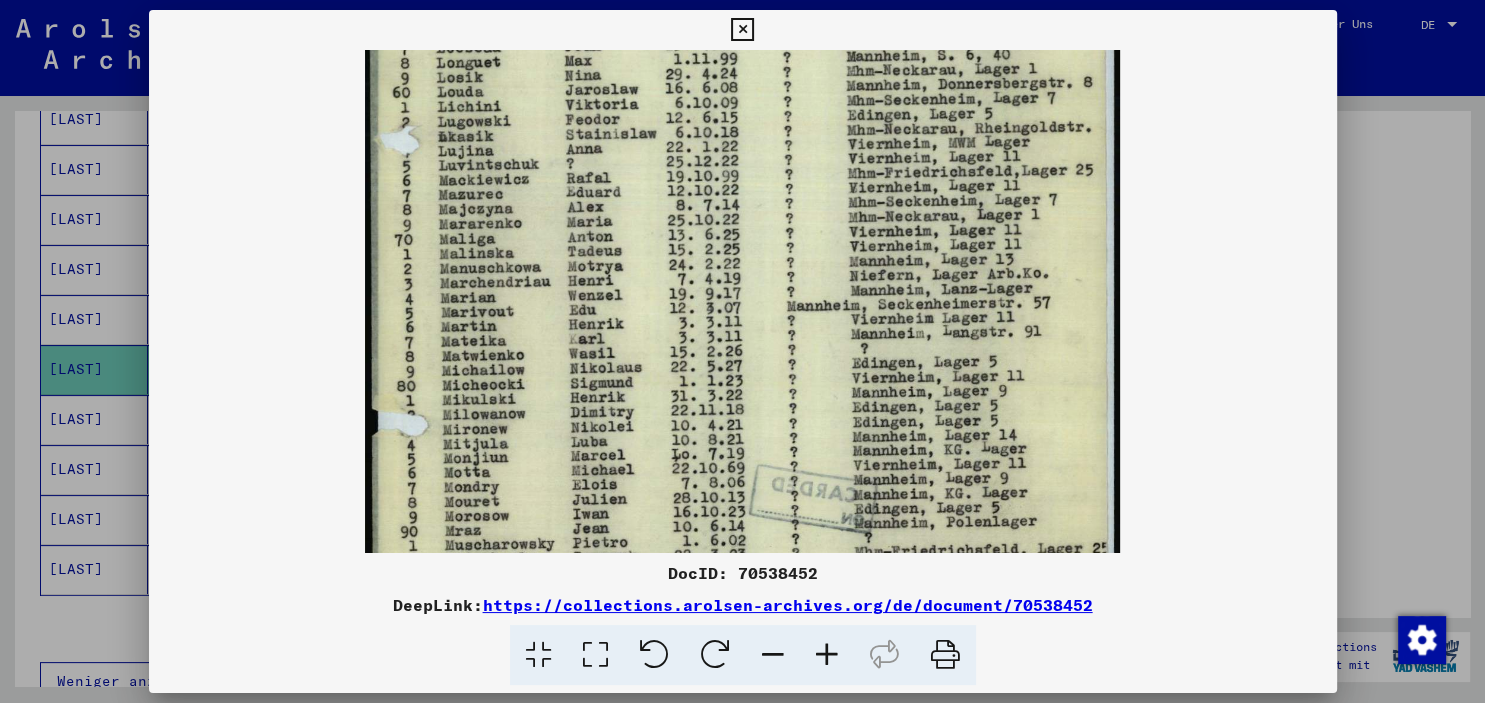 drag, startPoint x: 858, startPoint y: 250, endPoint x: 866, endPoint y: 178, distance: 72.443085 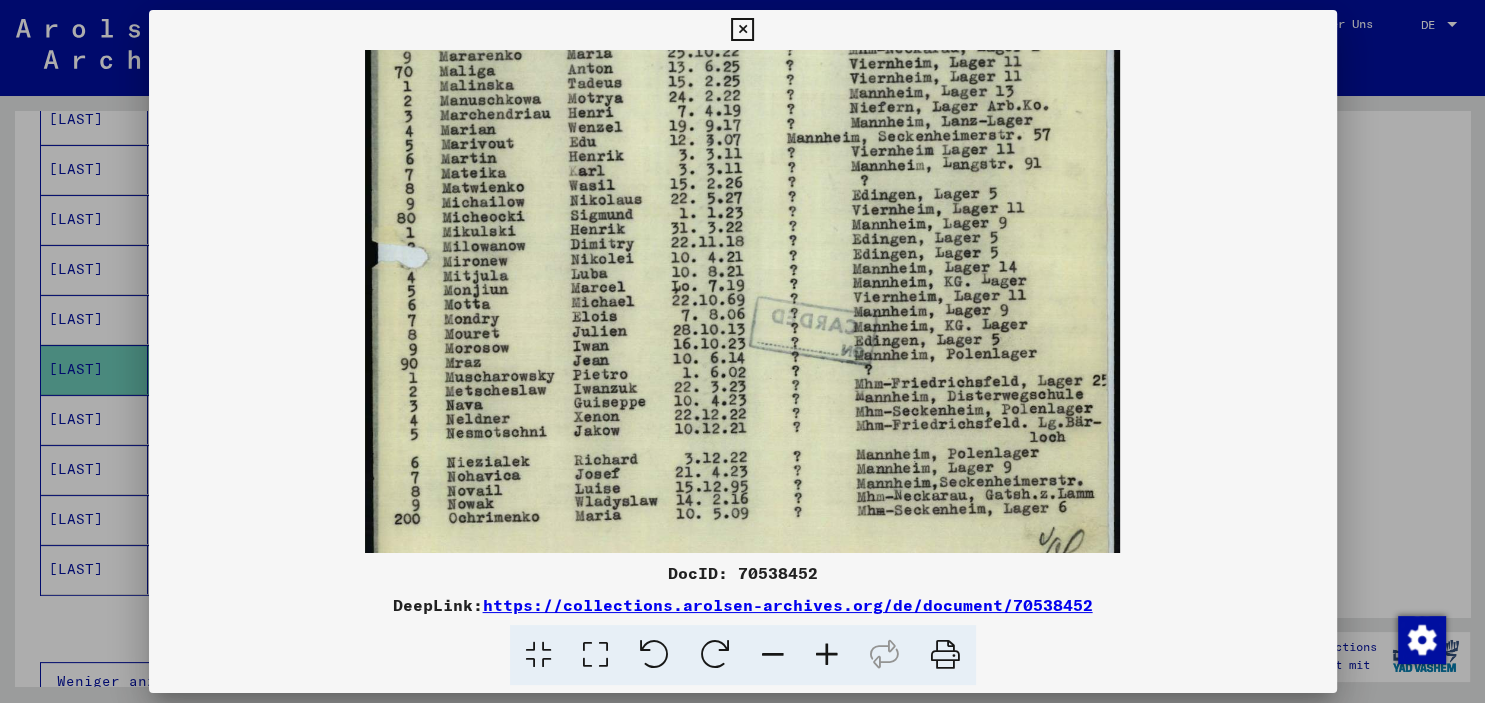 drag, startPoint x: 843, startPoint y: 341, endPoint x: 827, endPoint y: 195, distance: 146.8741 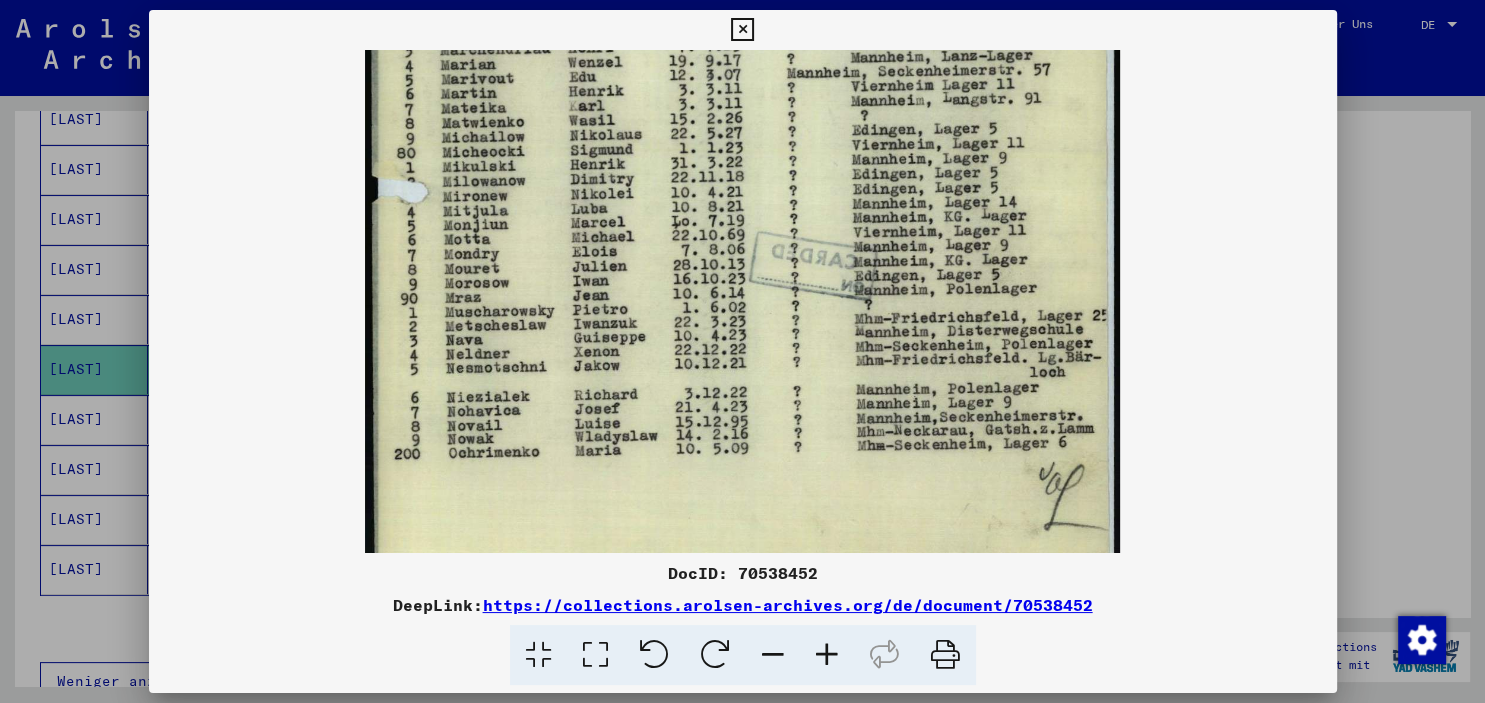 scroll, scrollTop: 537, scrollLeft: 0, axis: vertical 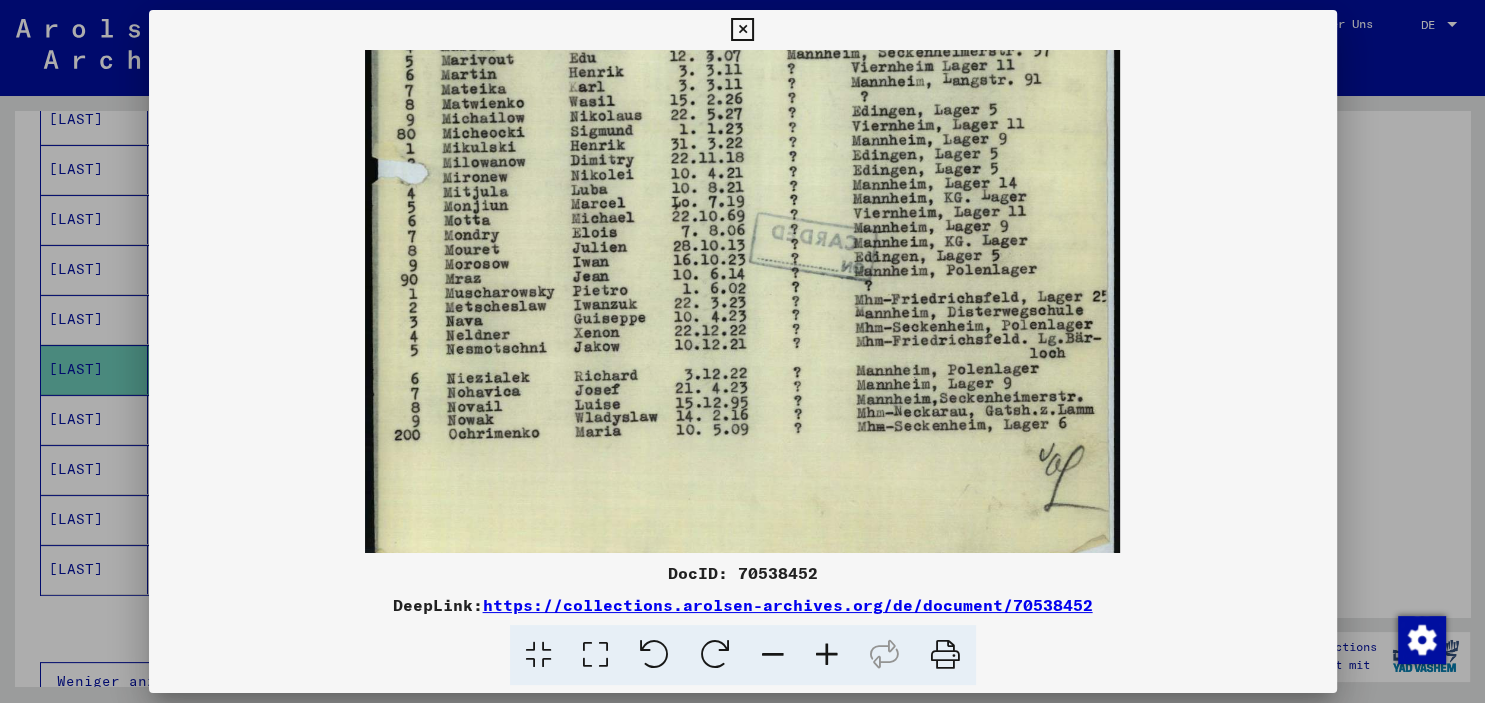 drag, startPoint x: 838, startPoint y: 286, endPoint x: 830, endPoint y: 226, distance: 60.530983 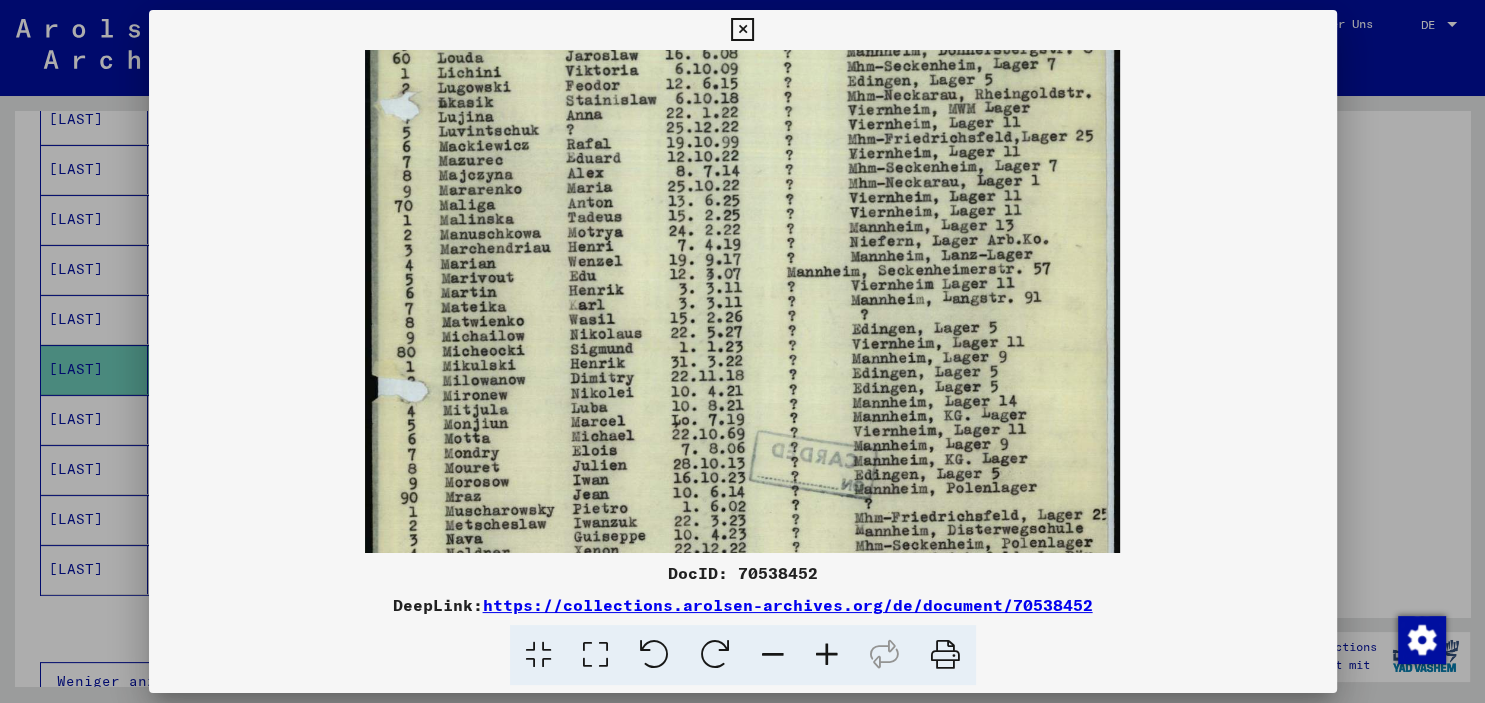 drag, startPoint x: 774, startPoint y: 317, endPoint x: 748, endPoint y: 560, distance: 244.387 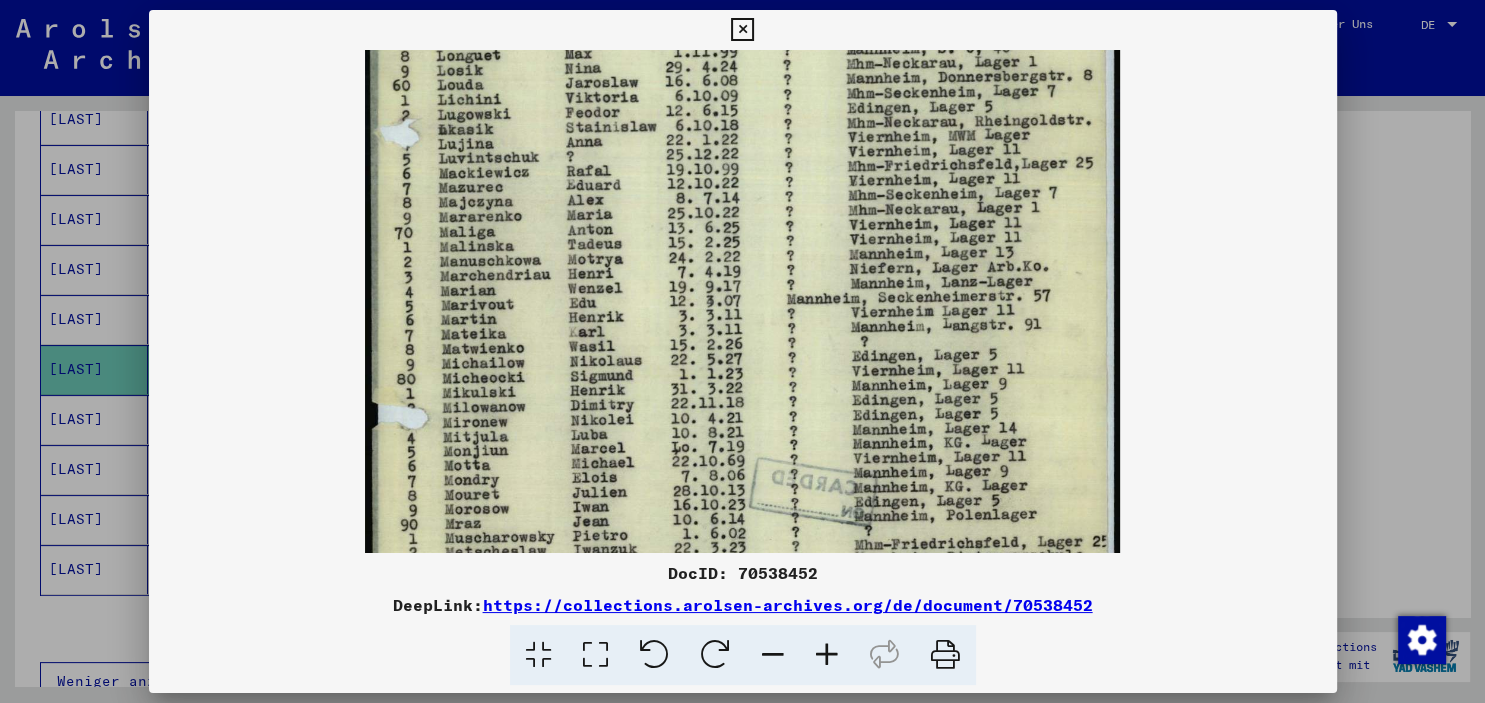 click at bounding box center [742, 284] 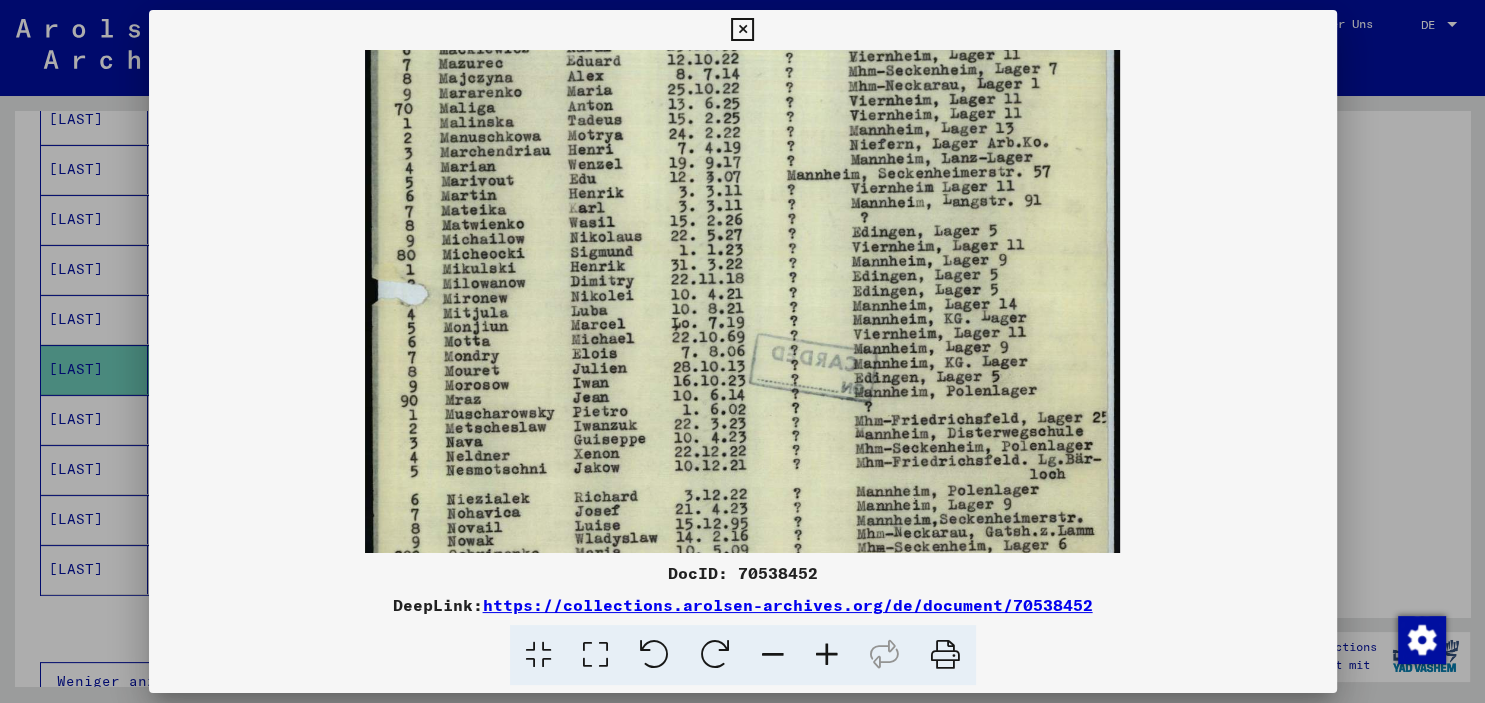 scroll, scrollTop: 440, scrollLeft: 0, axis: vertical 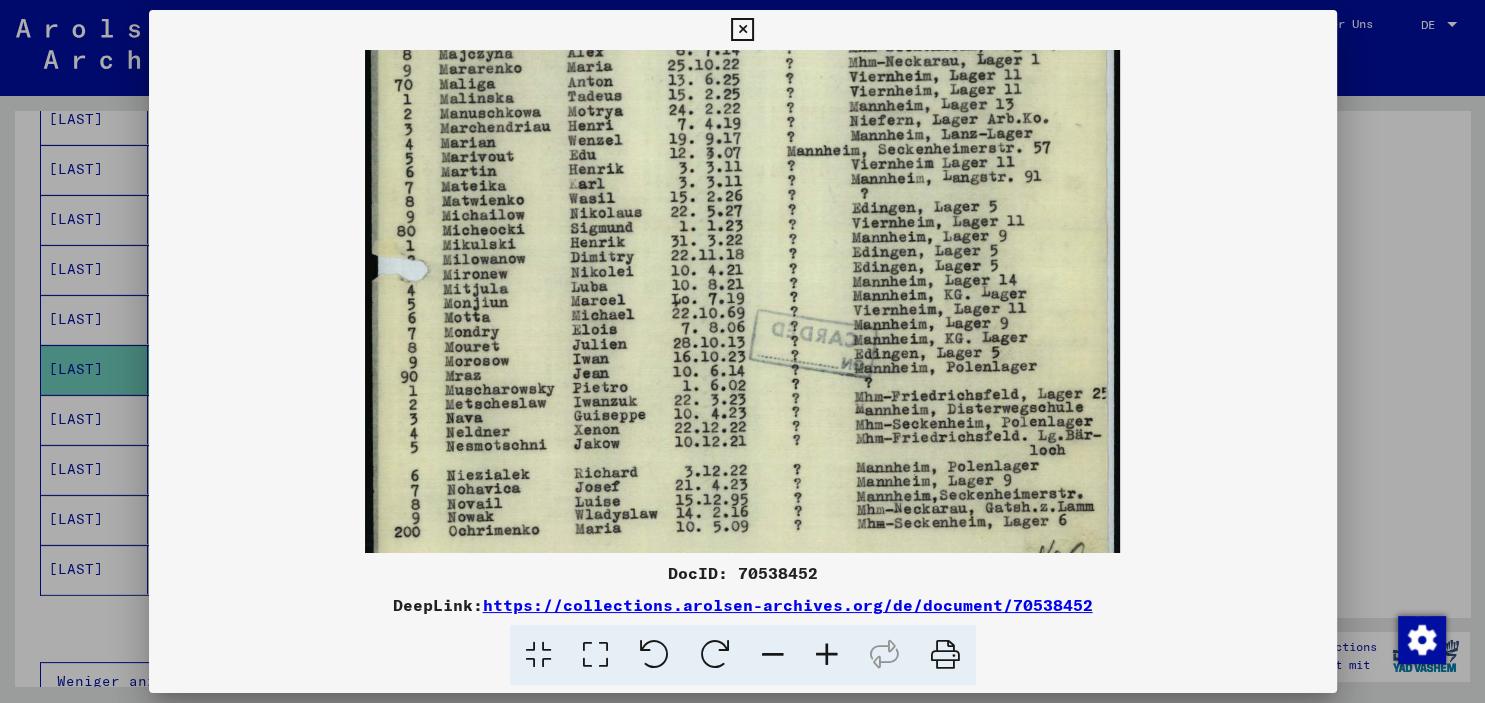 drag, startPoint x: 660, startPoint y: 260, endPoint x: 658, endPoint y: 192, distance: 68.0294 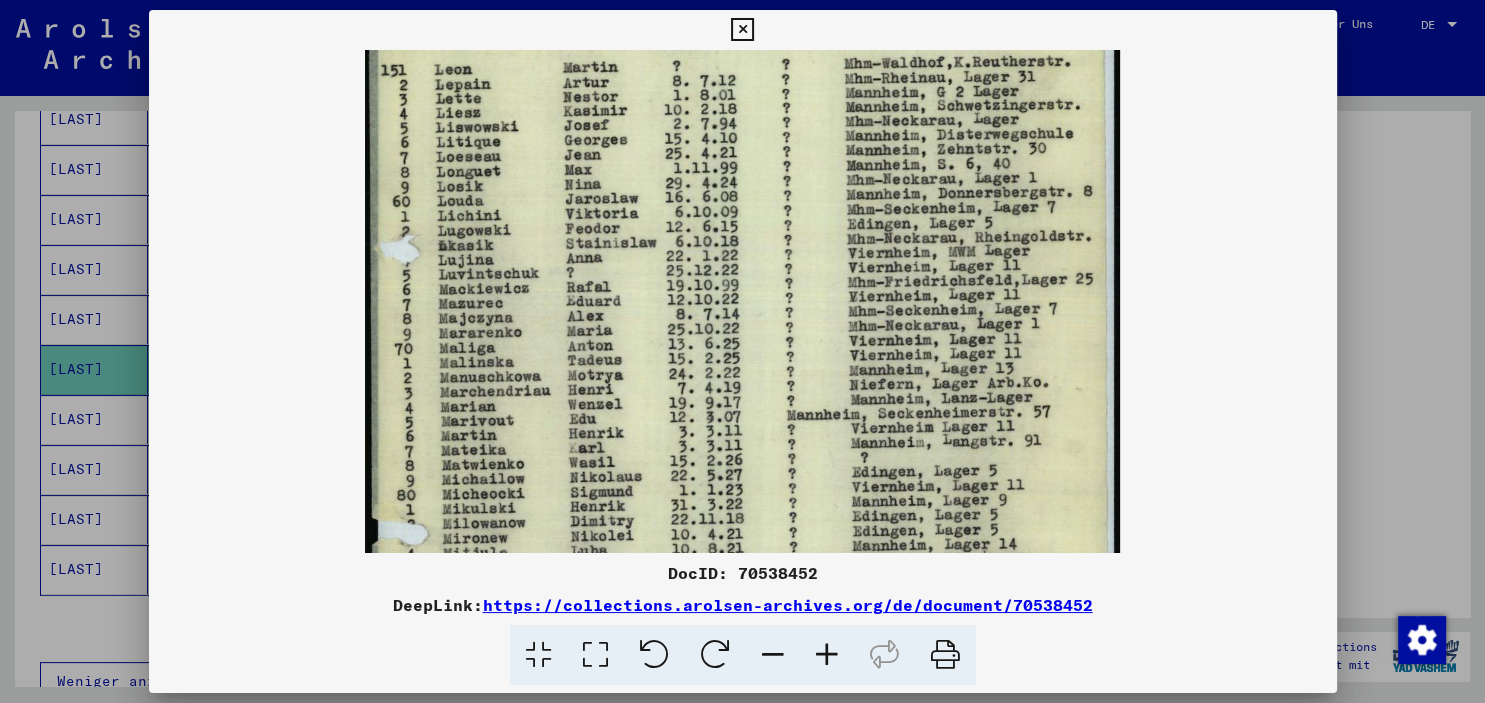 drag, startPoint x: 662, startPoint y: 243, endPoint x: 688, endPoint y: 479, distance: 237.42789 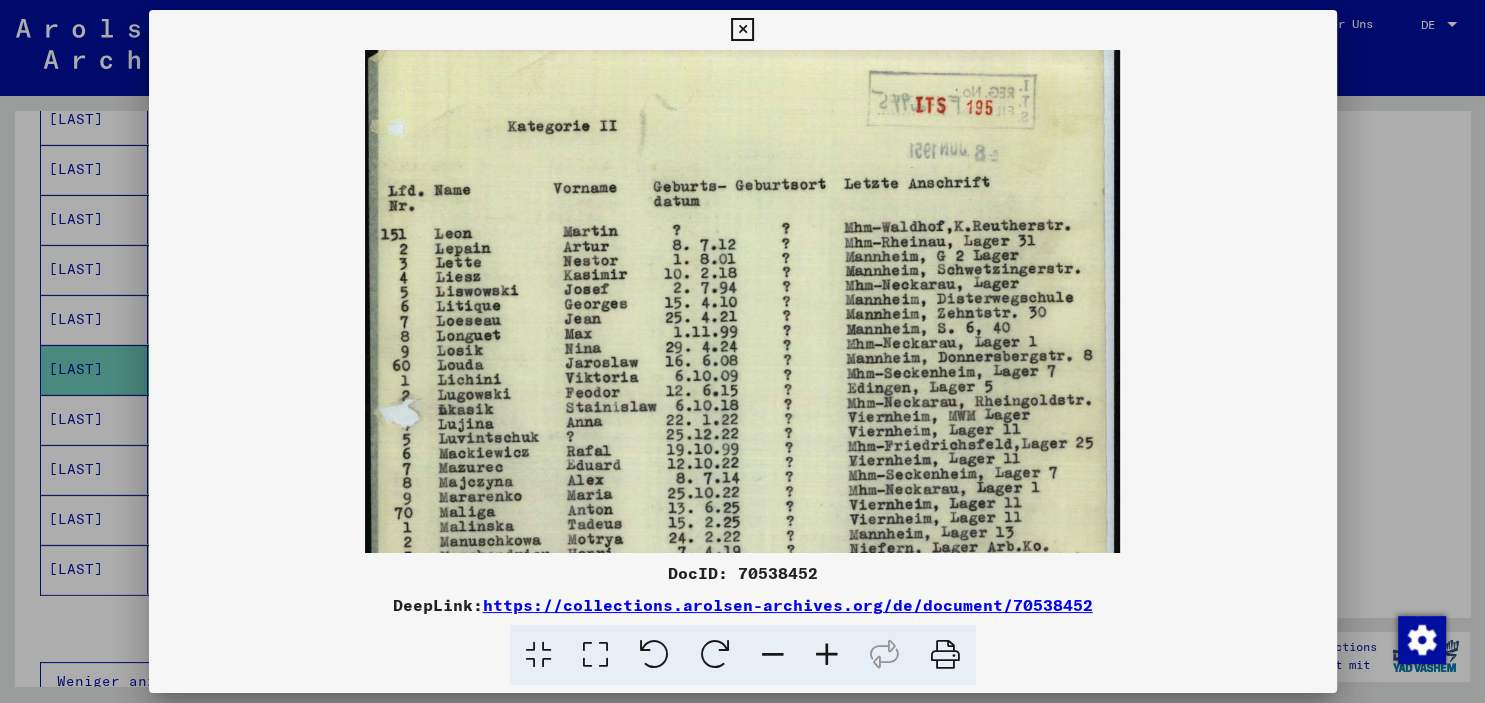 drag, startPoint x: 598, startPoint y: 474, endPoint x: 584, endPoint y: 474, distance: 14 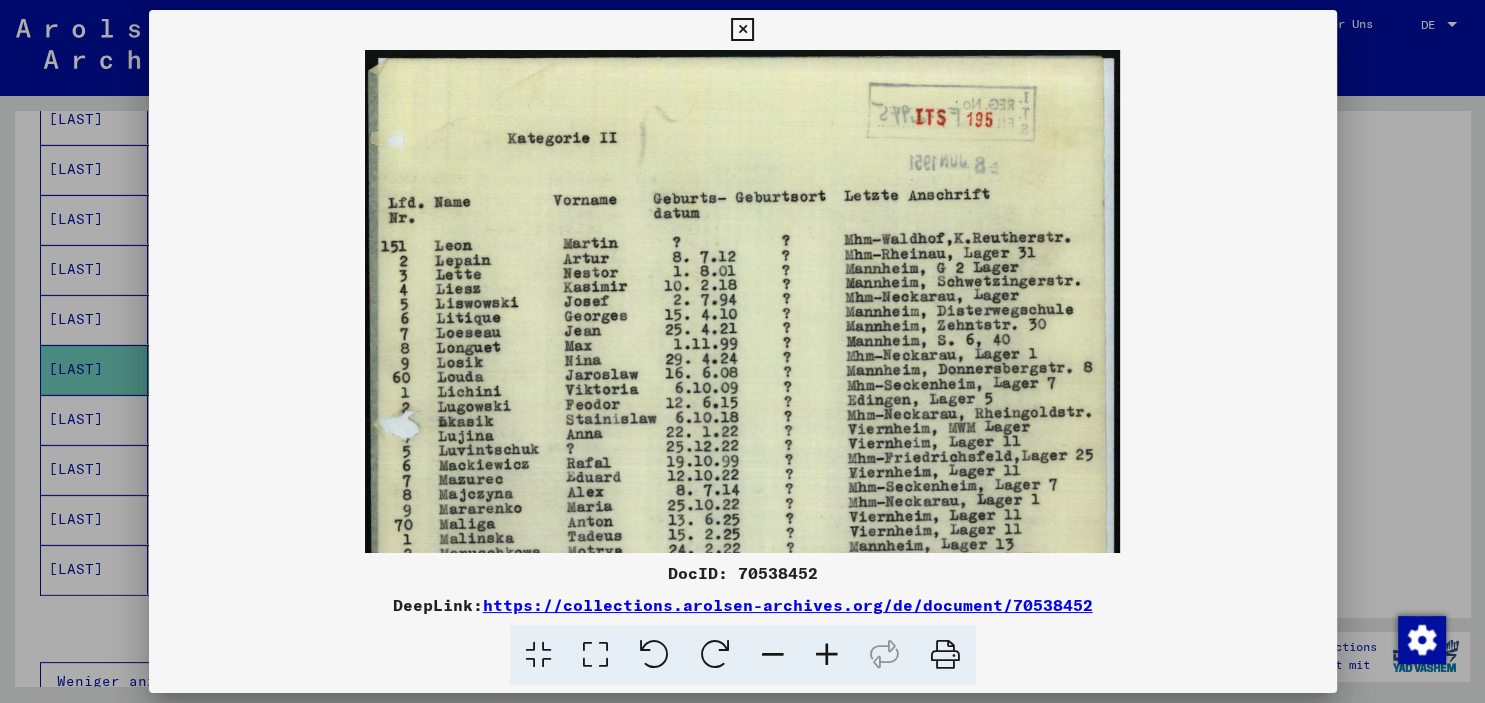 scroll, scrollTop: 1, scrollLeft: 0, axis: vertical 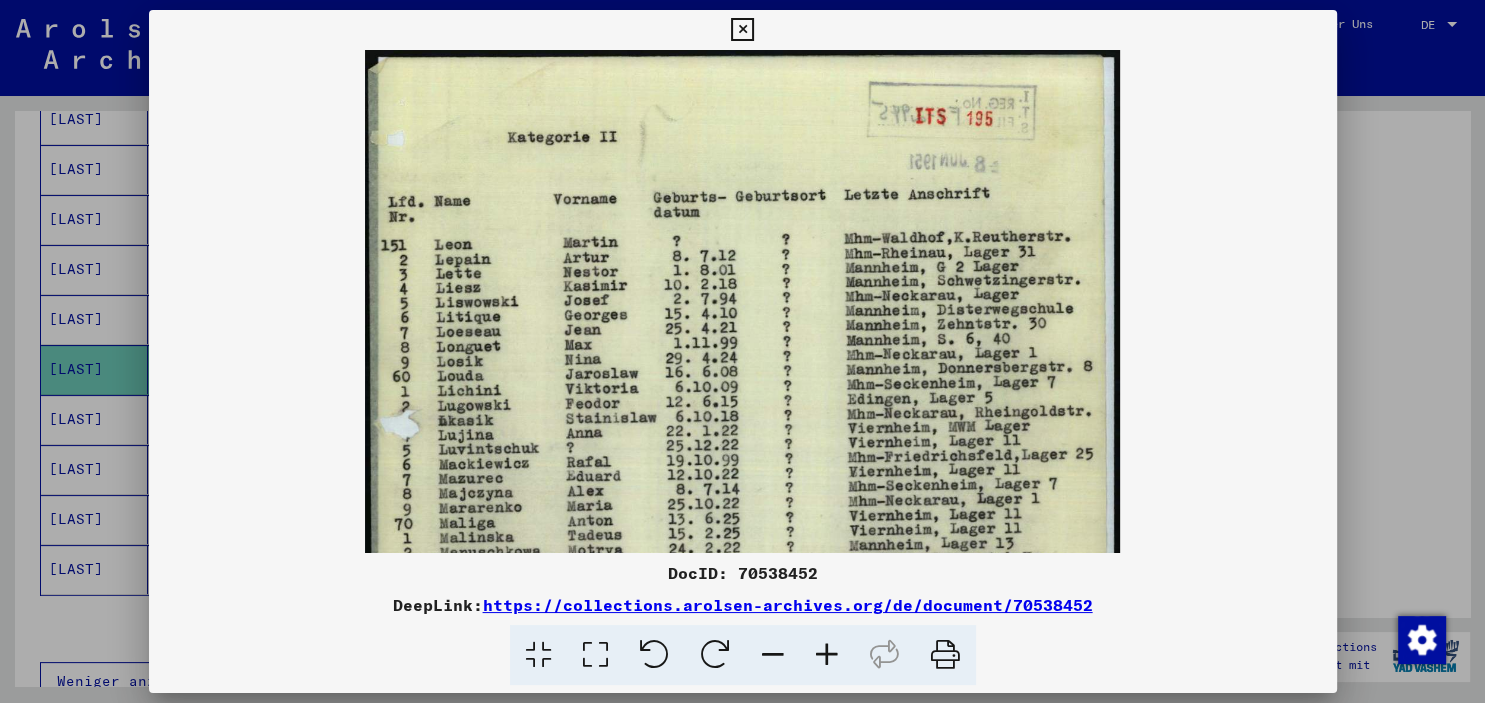 click at bounding box center [742, 351] 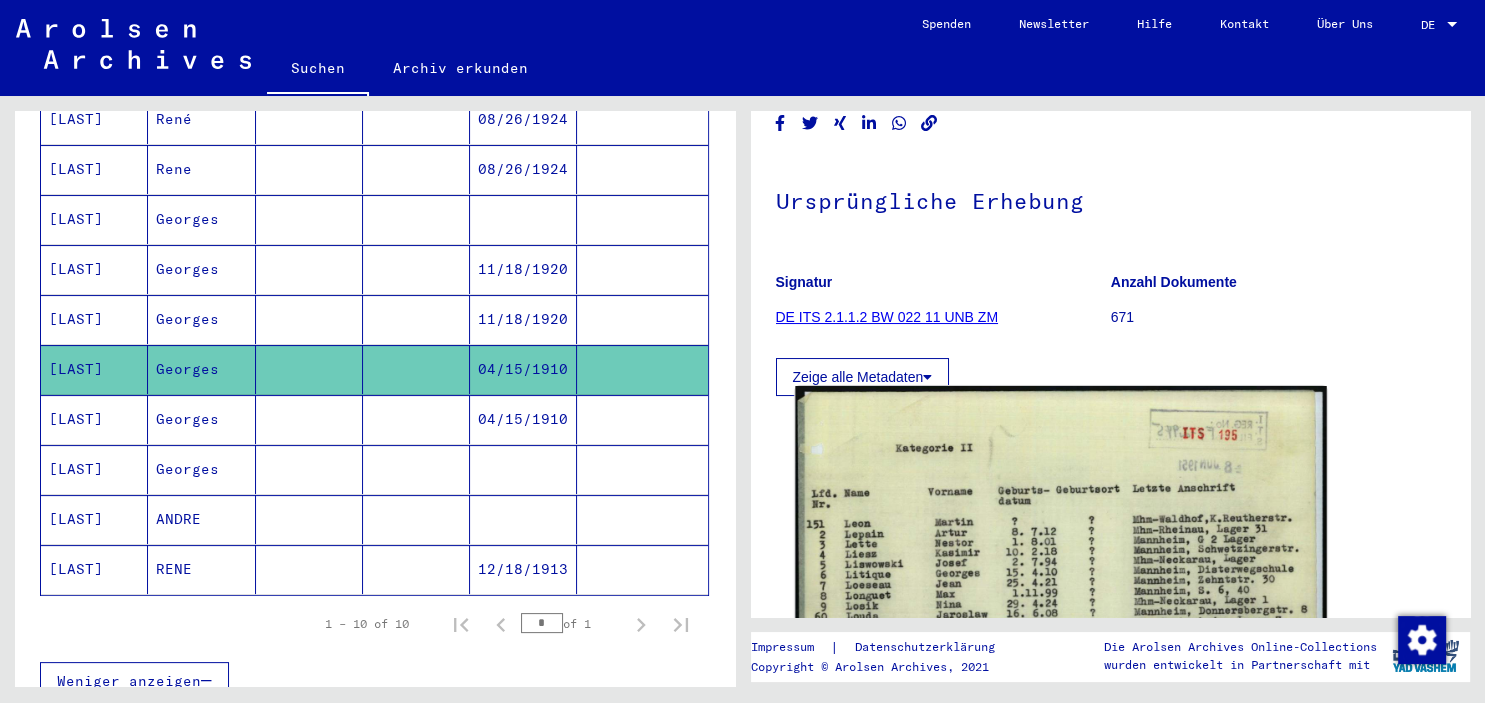scroll, scrollTop: 0, scrollLeft: 0, axis: both 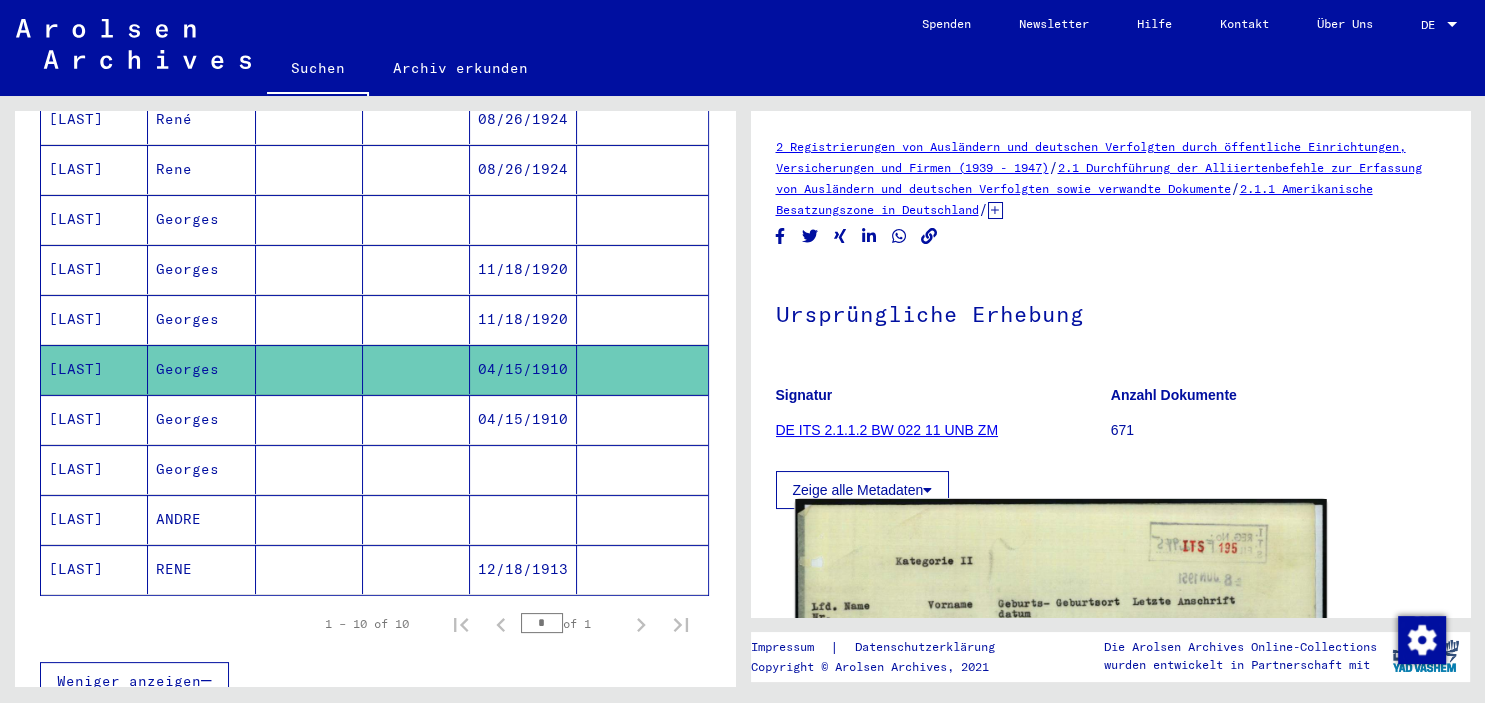 click 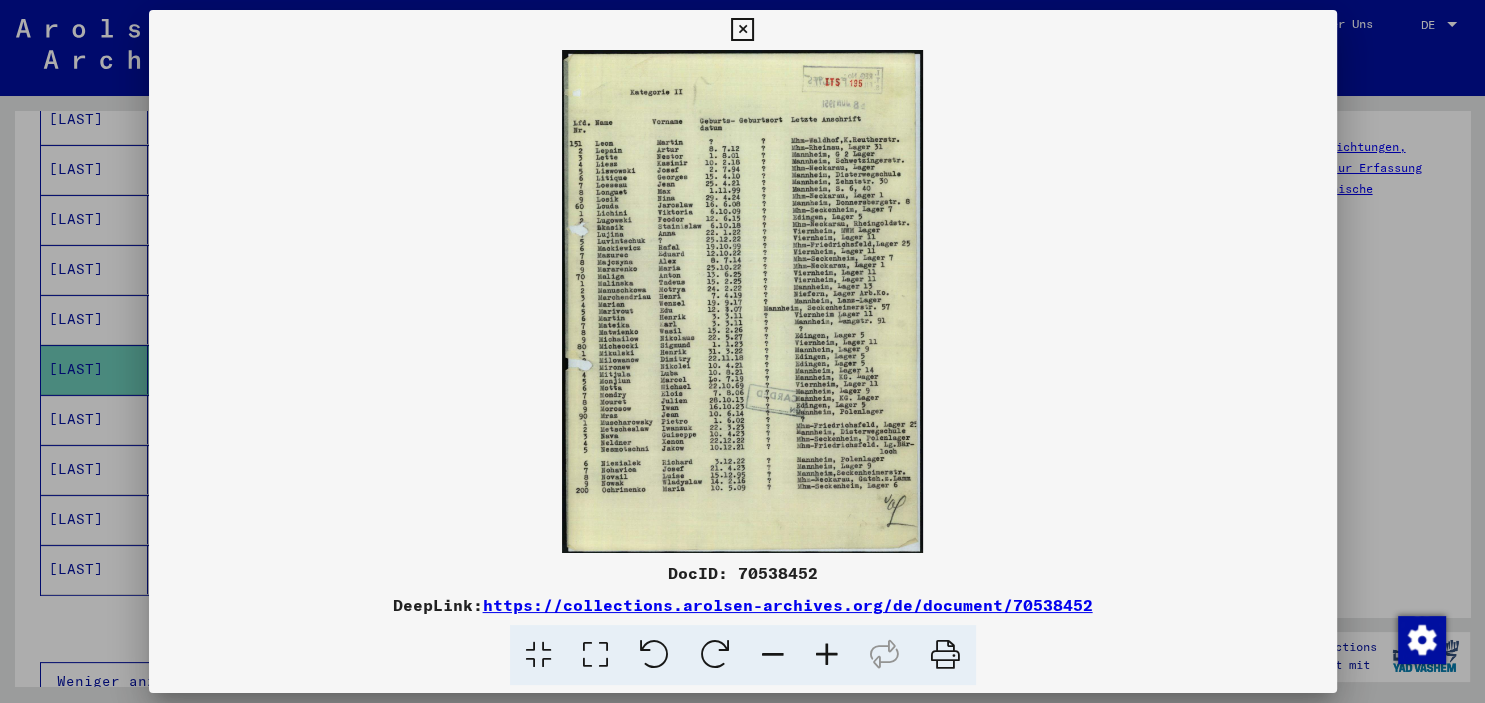 click at bounding box center [827, 655] 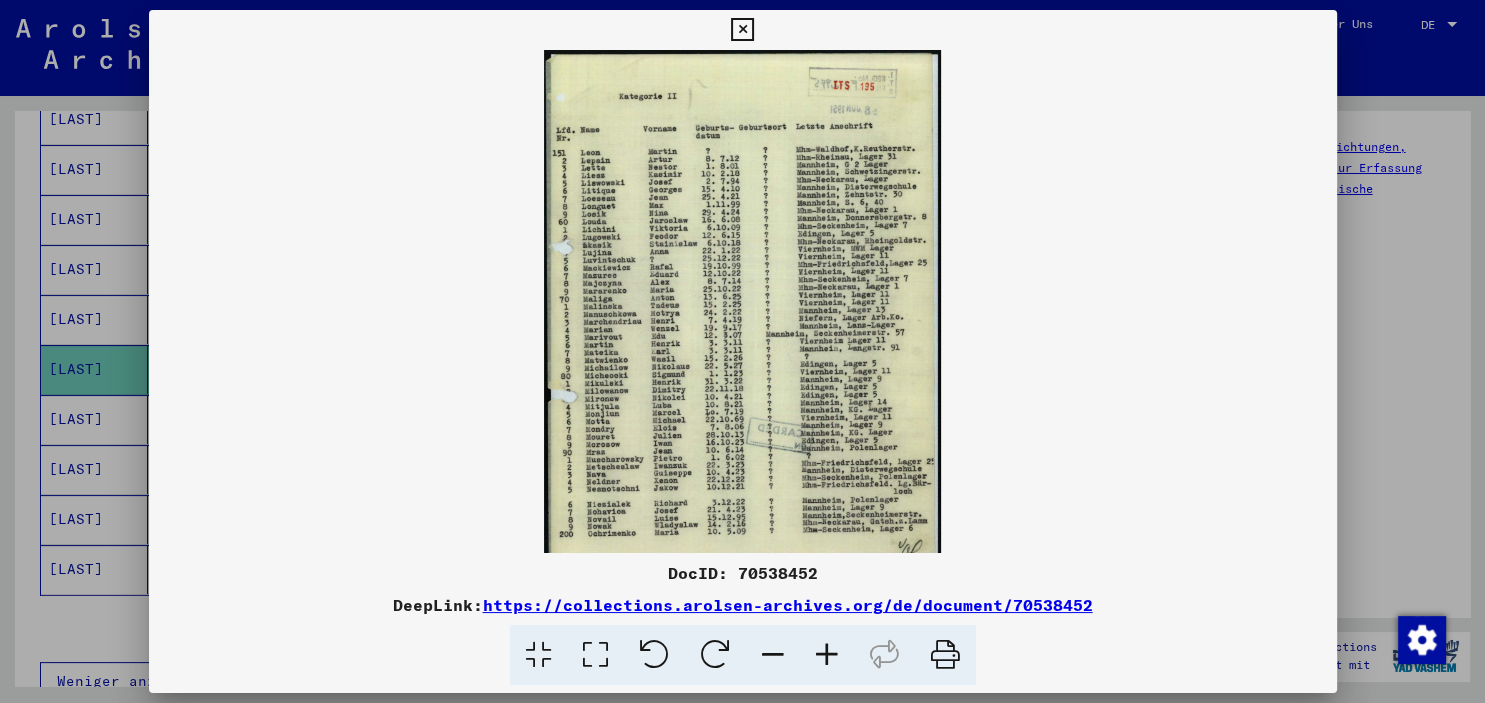 click at bounding box center [827, 655] 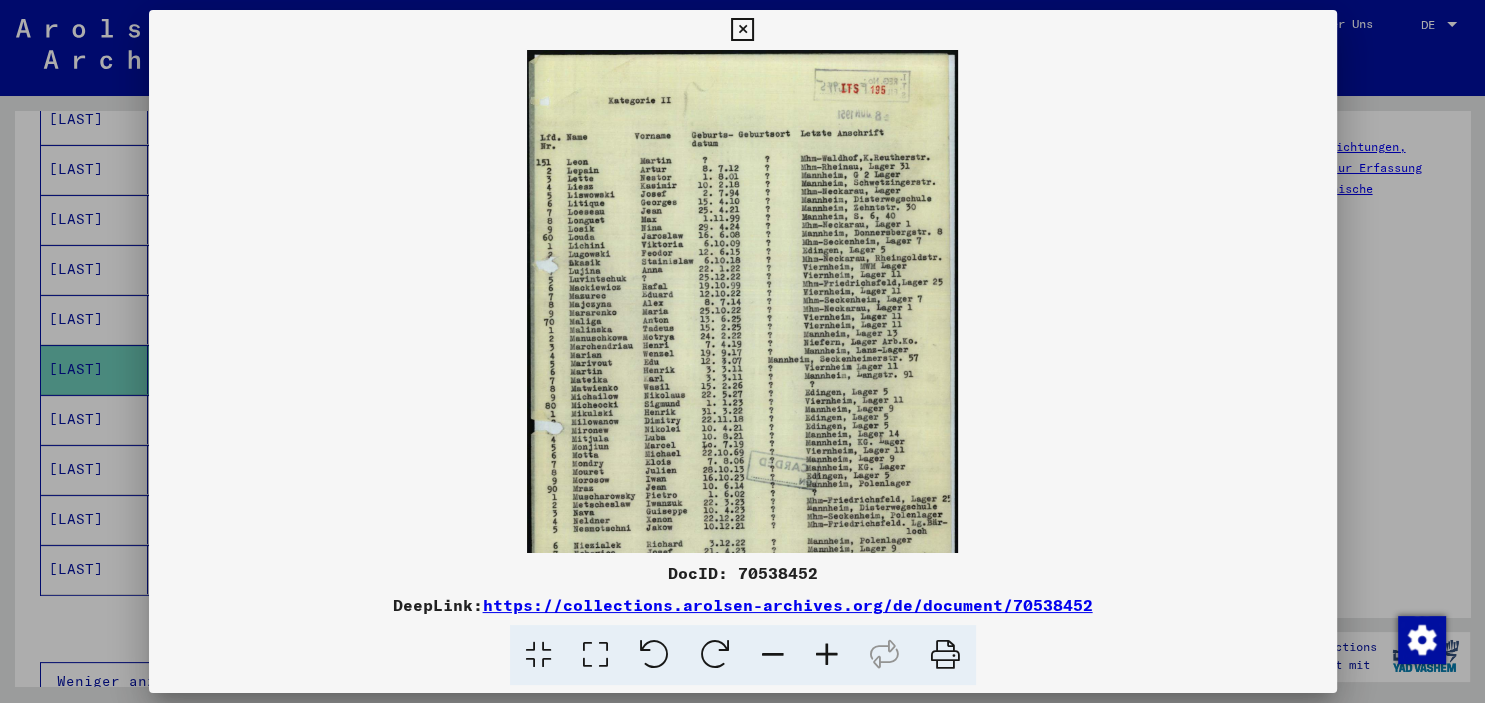 click at bounding box center [827, 655] 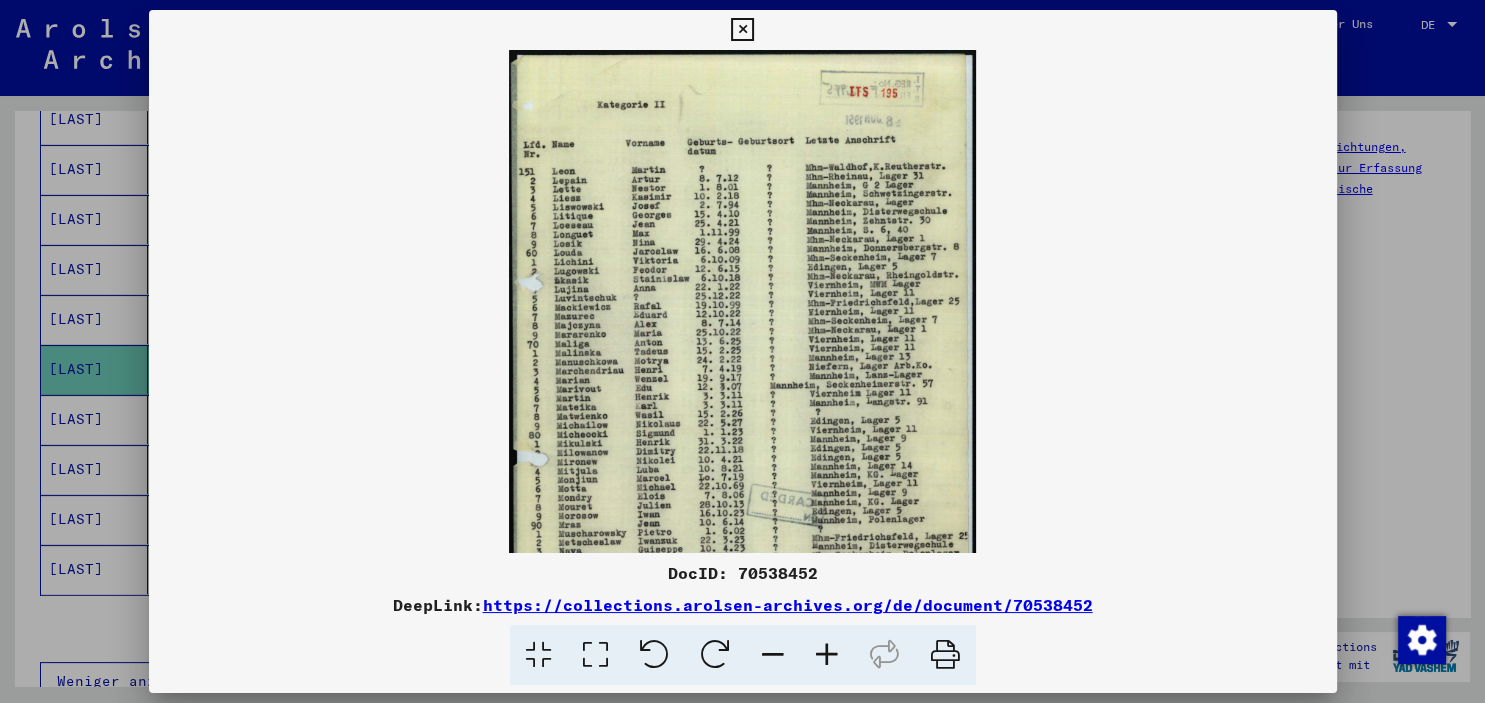 click at bounding box center [827, 655] 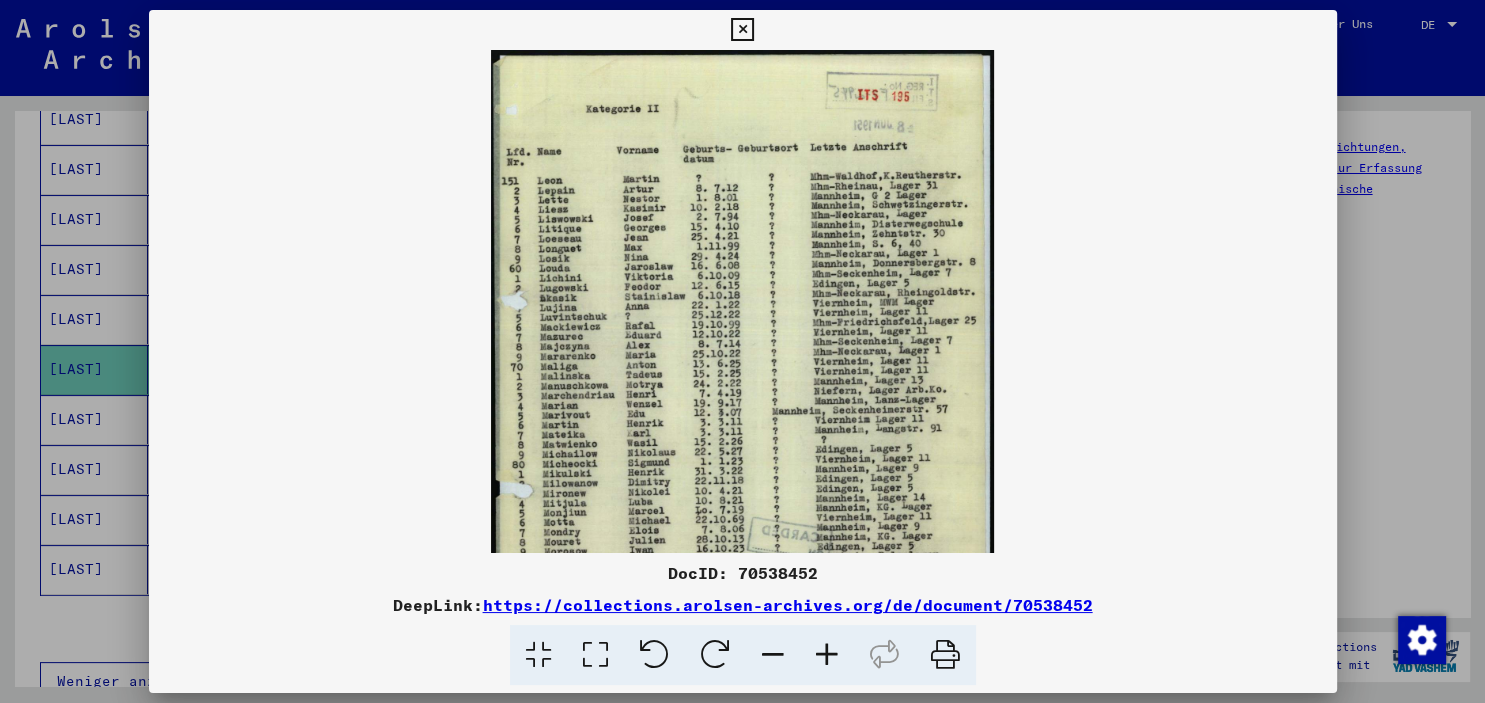 click at bounding box center [827, 655] 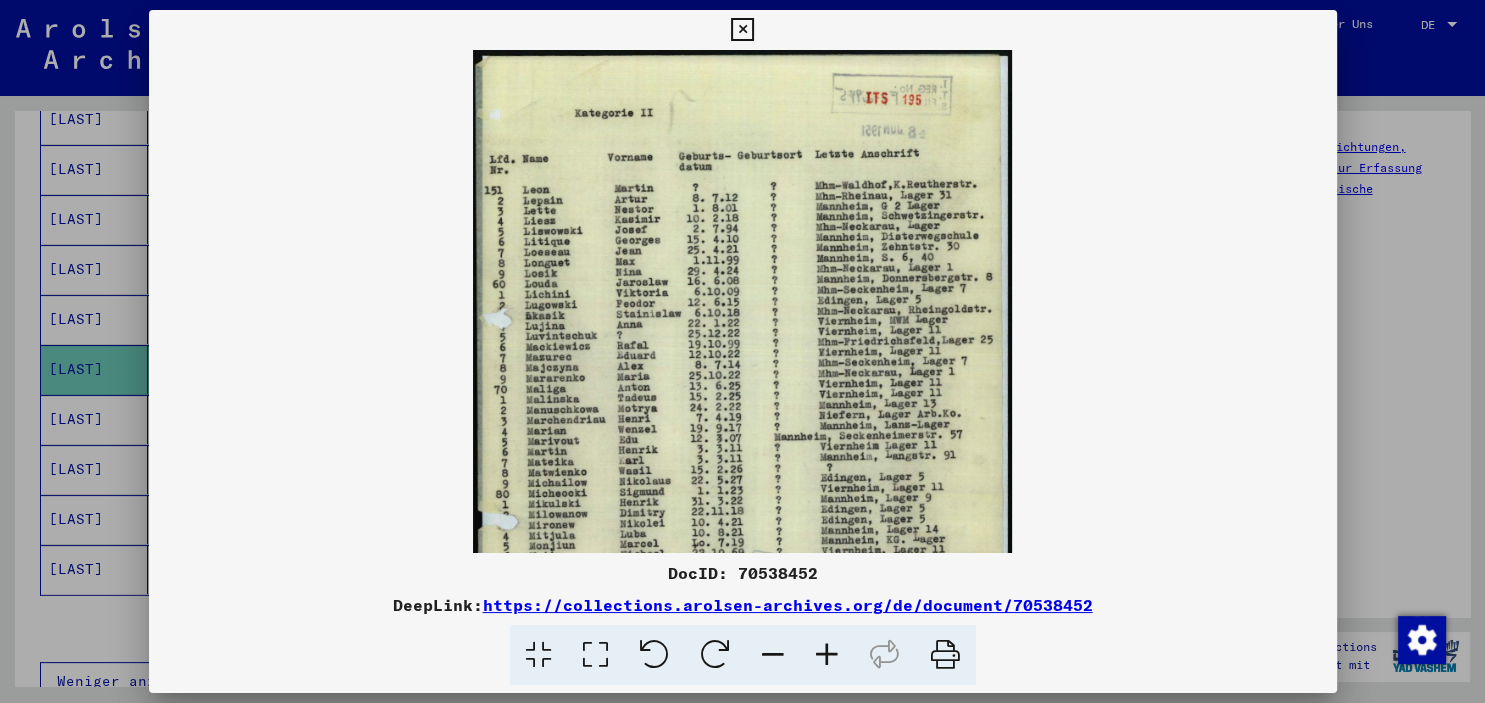 click at bounding box center (827, 655) 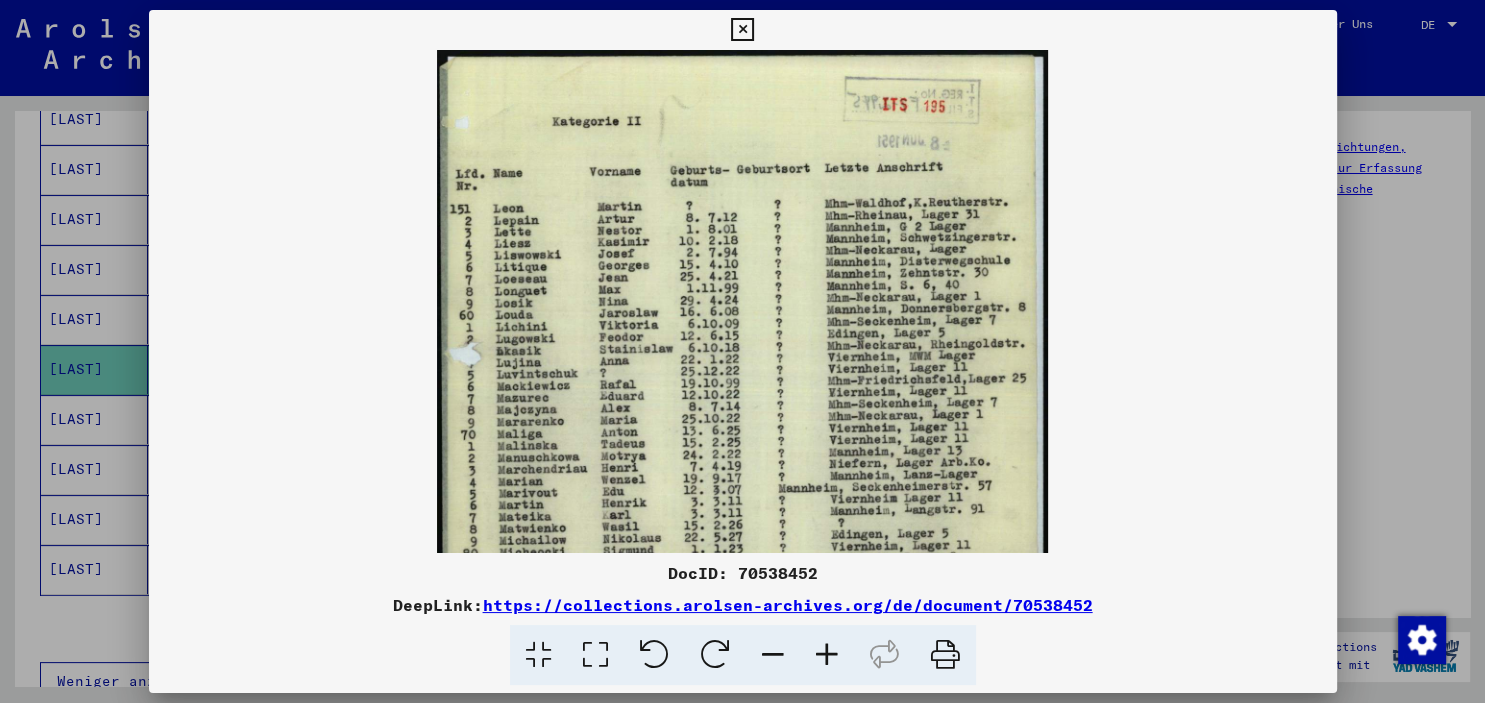 click at bounding box center (827, 655) 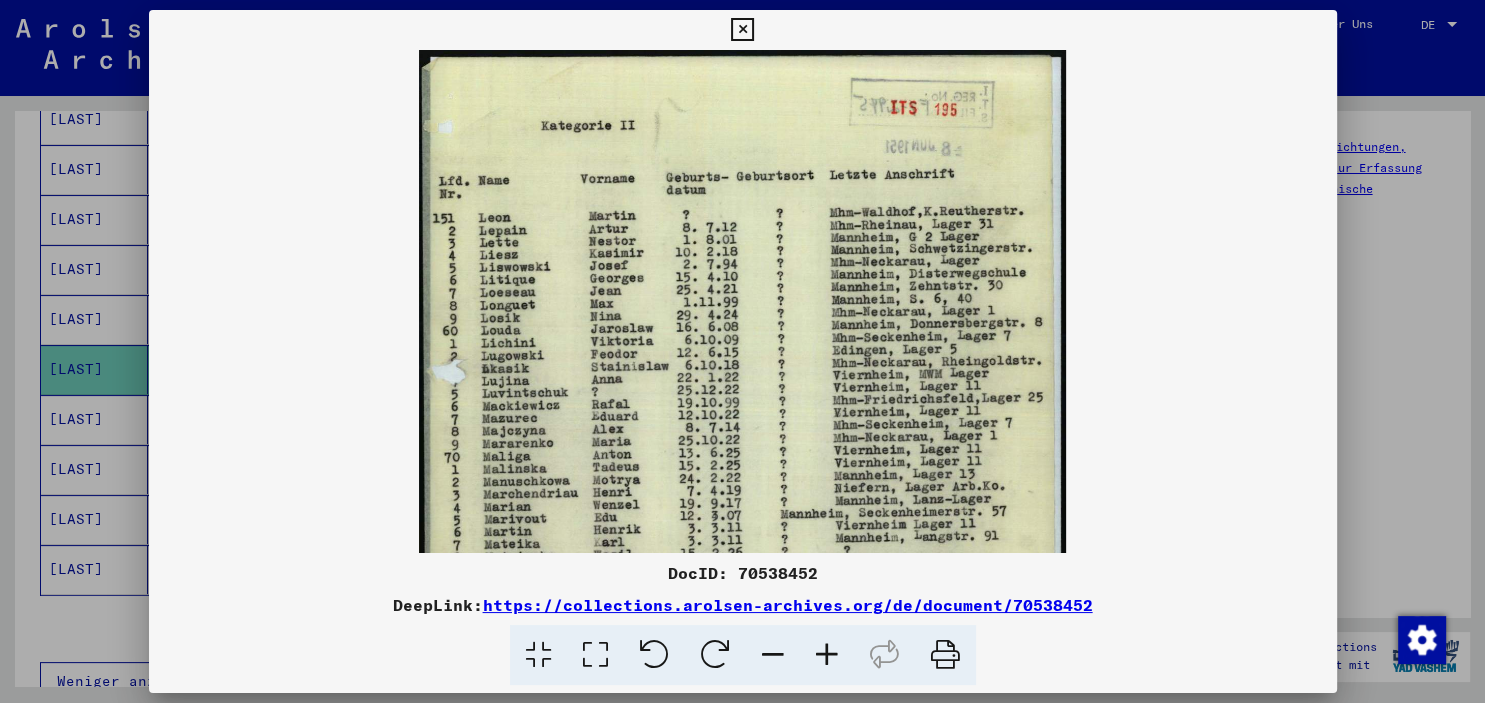 click at bounding box center [742, 30] 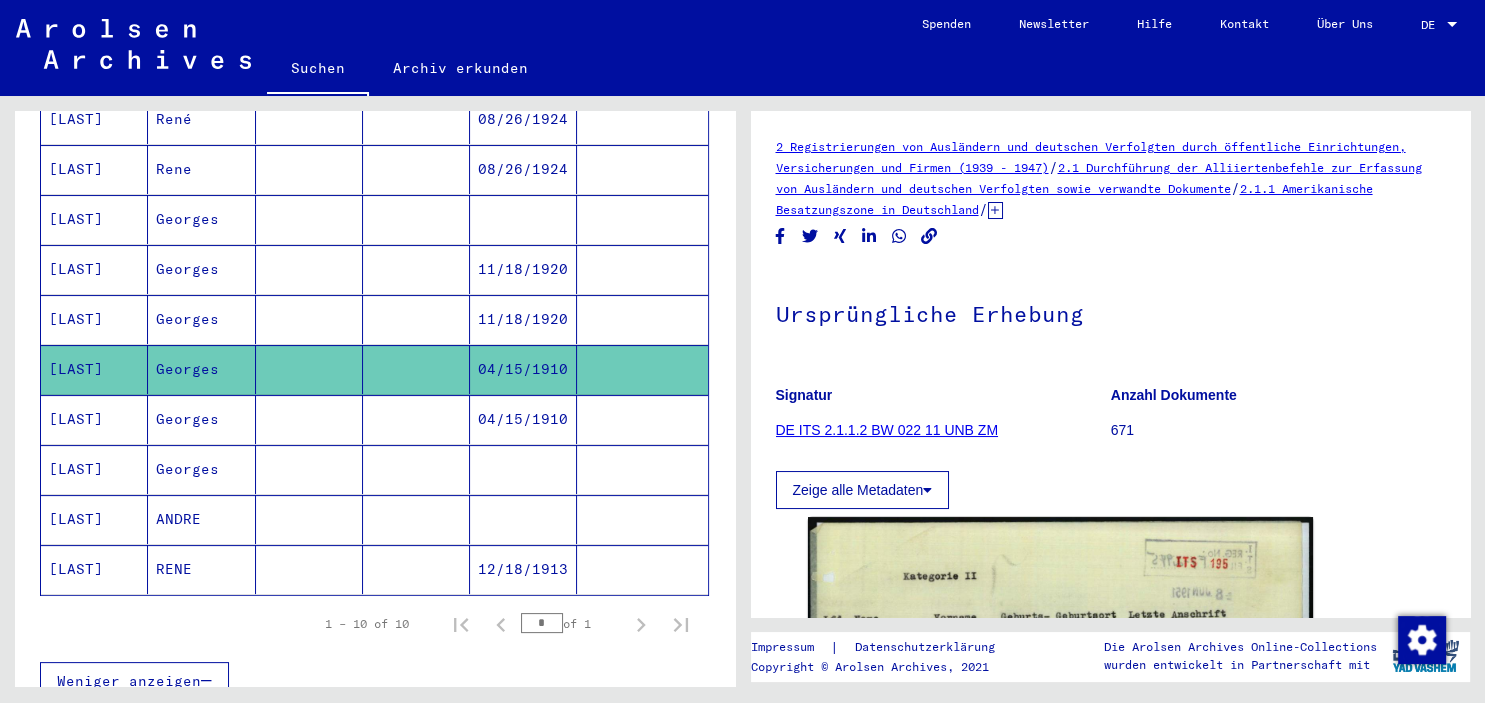 click on "ANDRE" at bounding box center (201, 569) 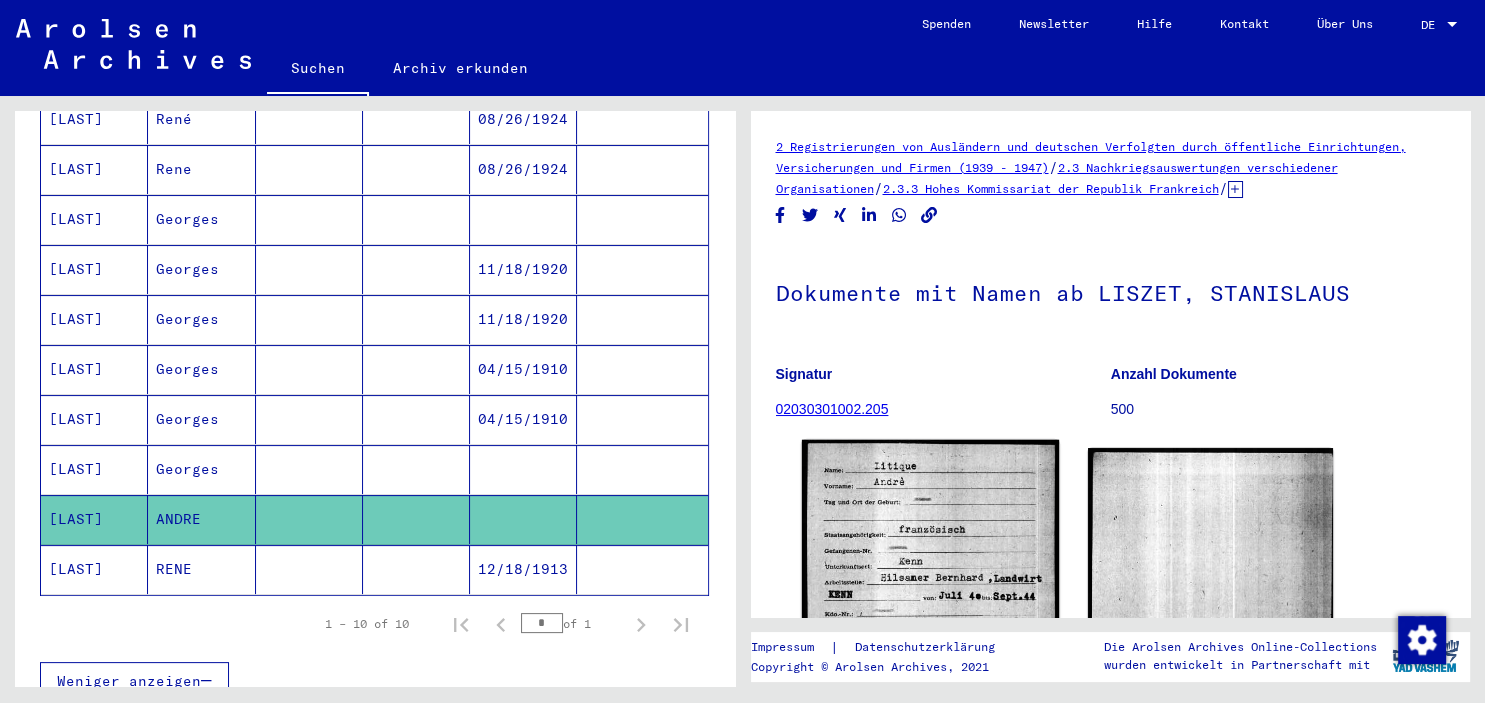 click 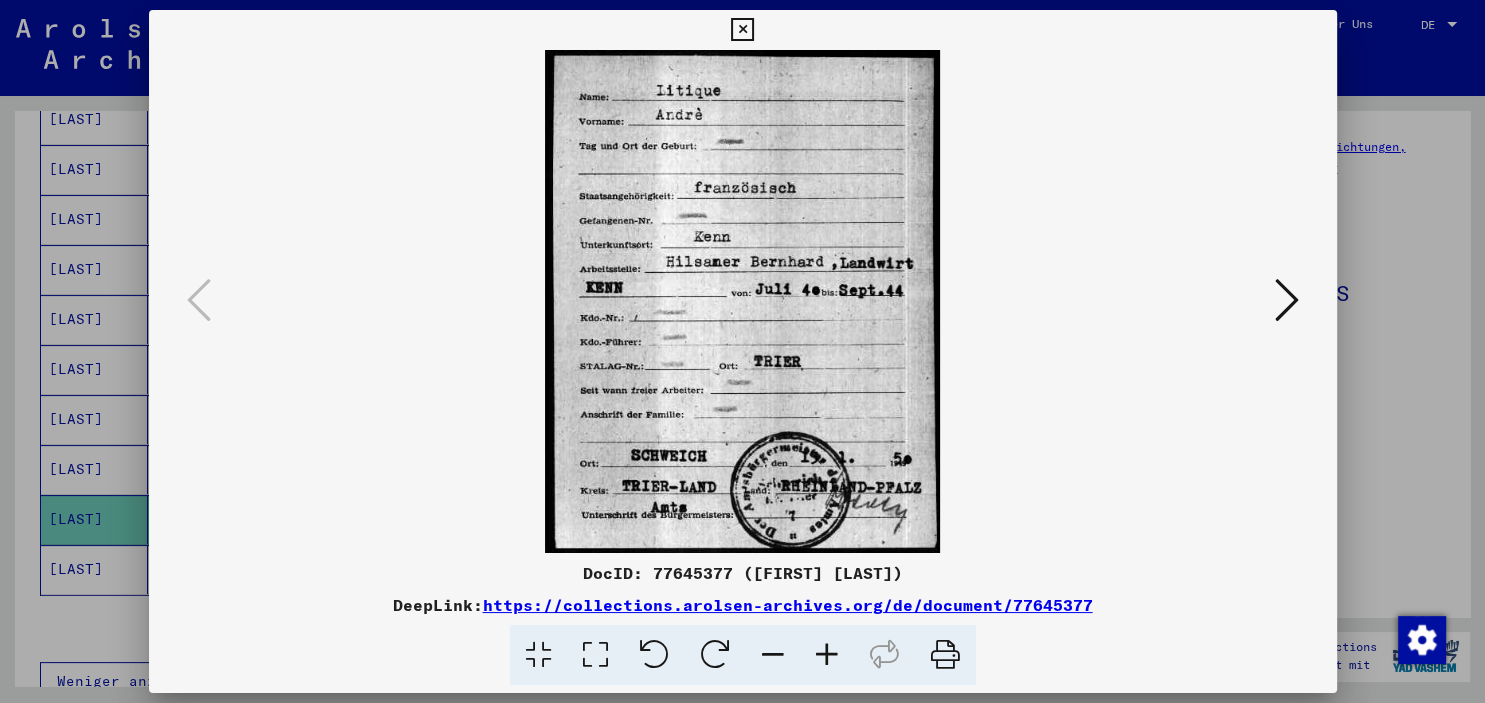 click at bounding box center [742, 351] 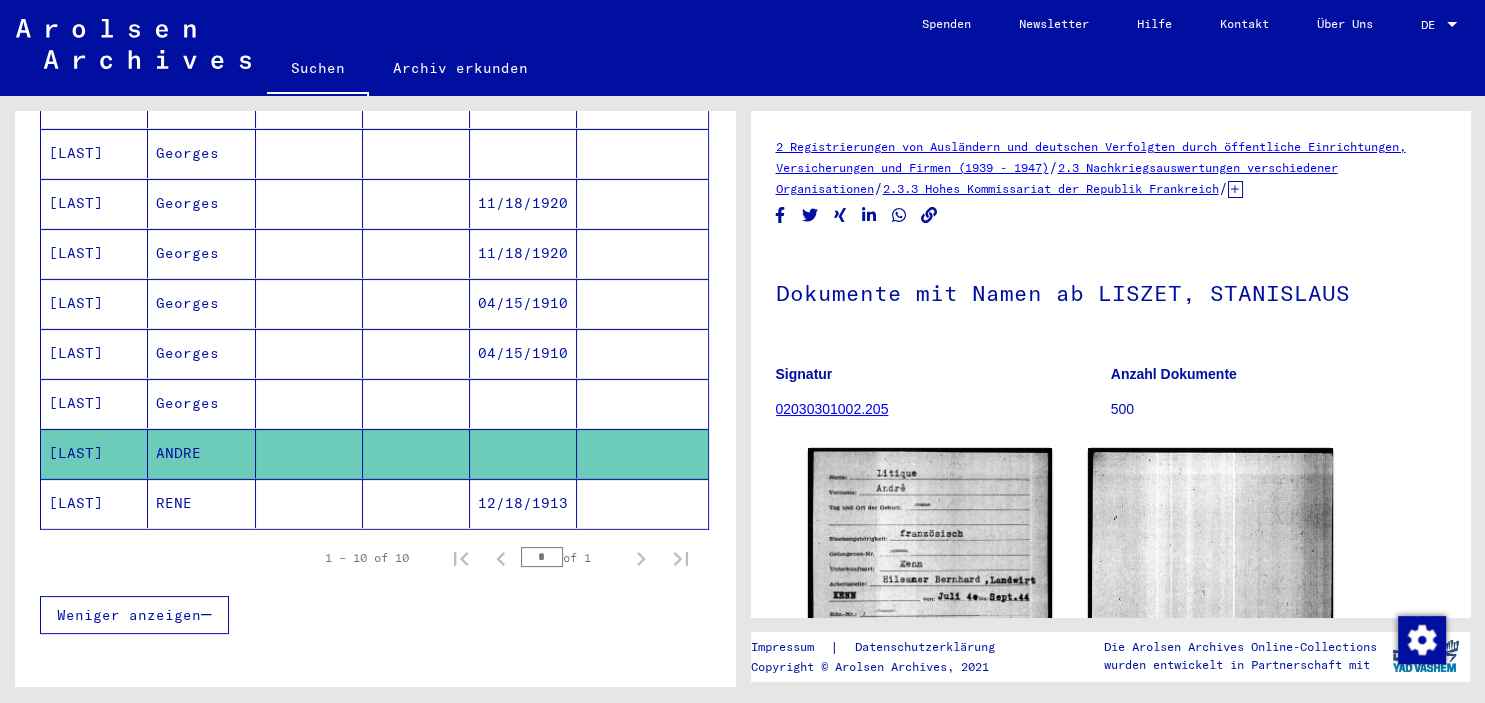 scroll, scrollTop: 464, scrollLeft: 0, axis: vertical 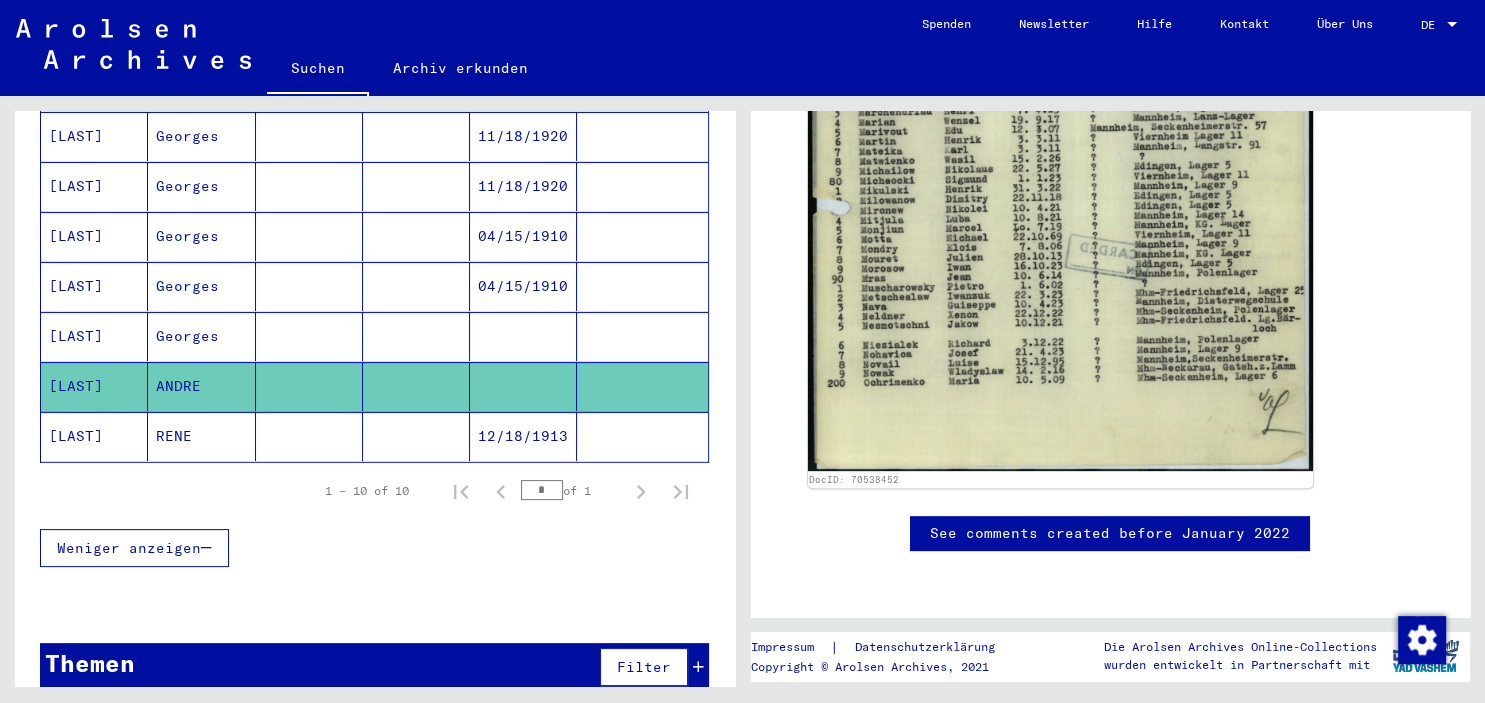 click on "RENE" 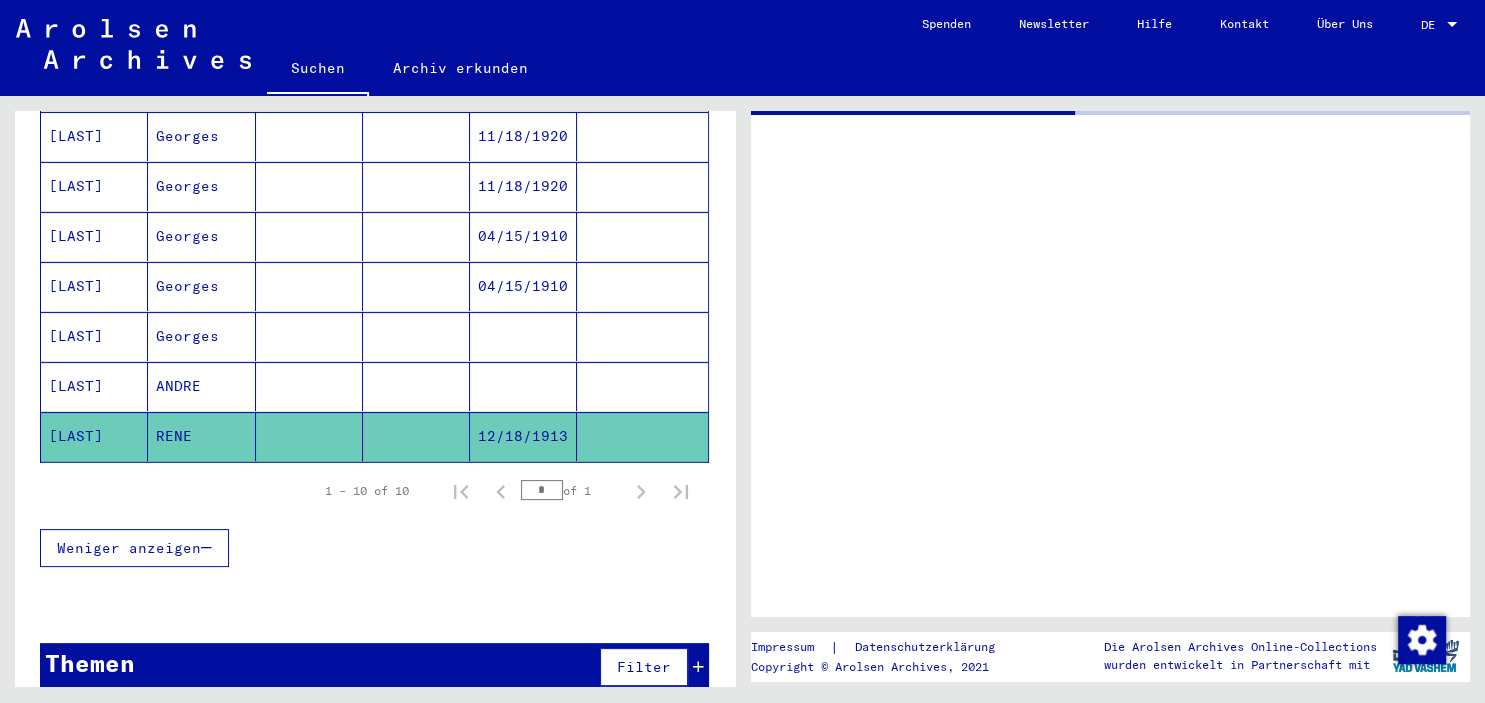 scroll, scrollTop: 0, scrollLeft: 0, axis: both 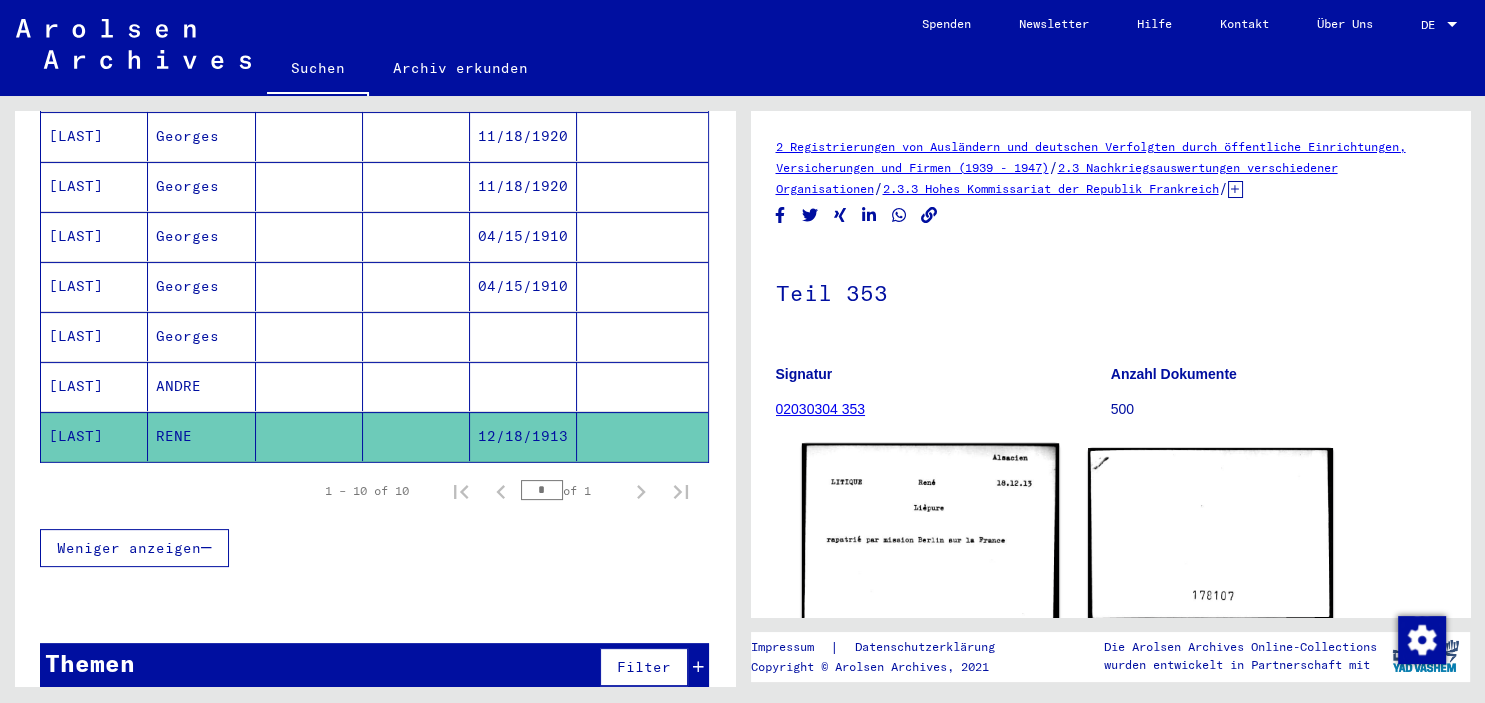 click 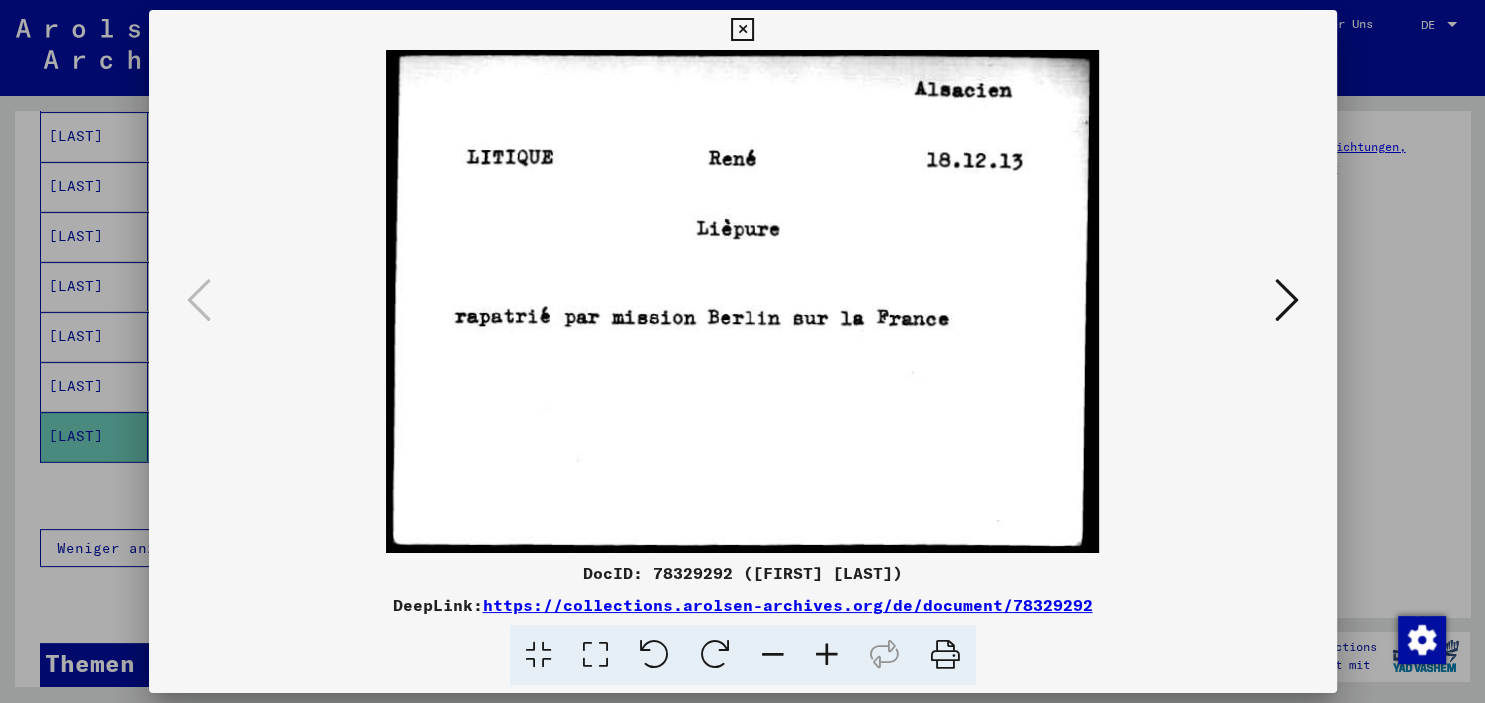 drag, startPoint x: 1322, startPoint y: 25, endPoint x: 959, endPoint y: 206, distance: 405.623 